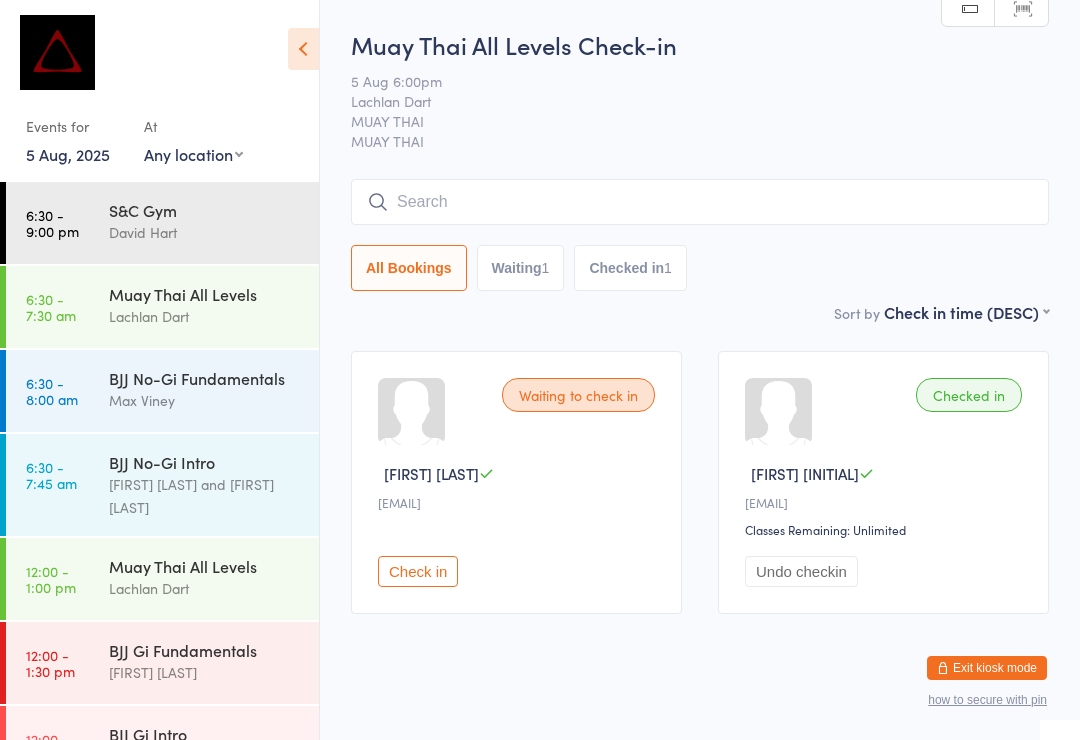 scroll, scrollTop: 10, scrollLeft: 0, axis: vertical 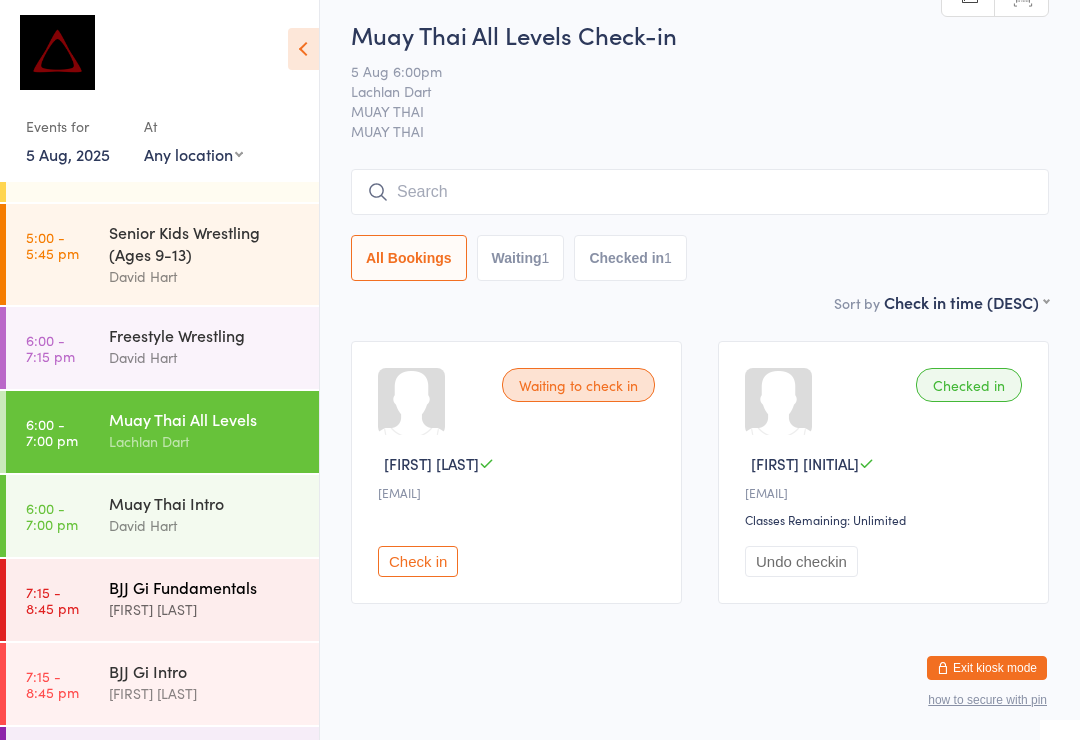 click on "BJJ Gi Fundamentals" at bounding box center [205, 587] 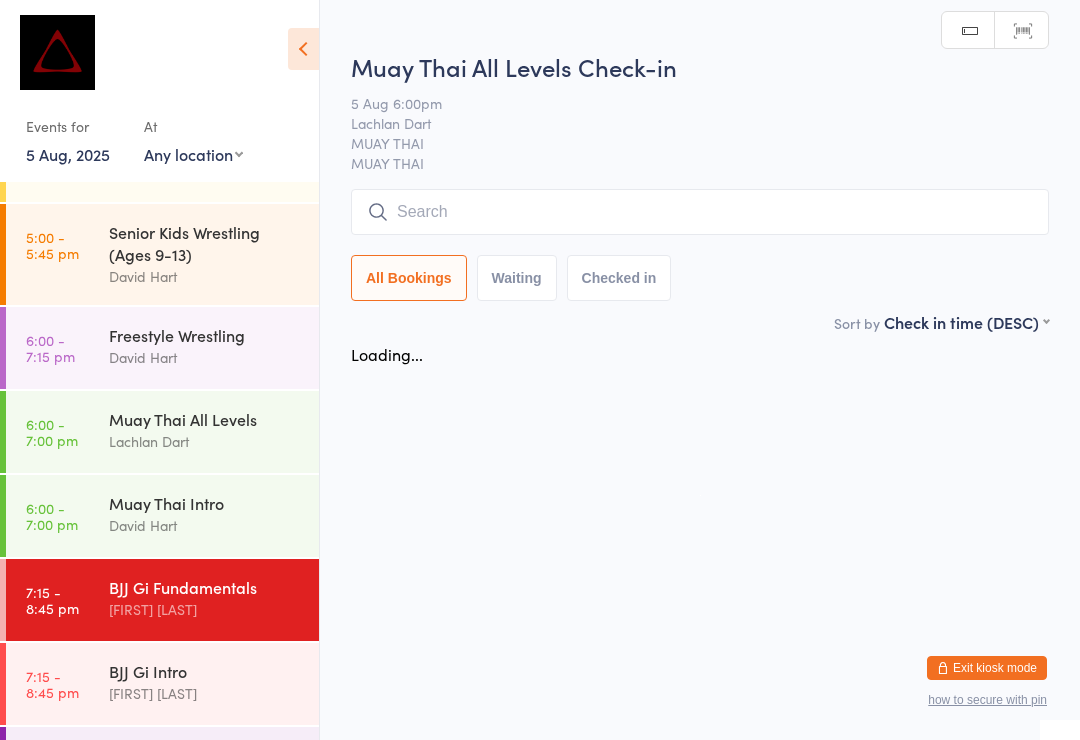 scroll, scrollTop: 0, scrollLeft: 0, axis: both 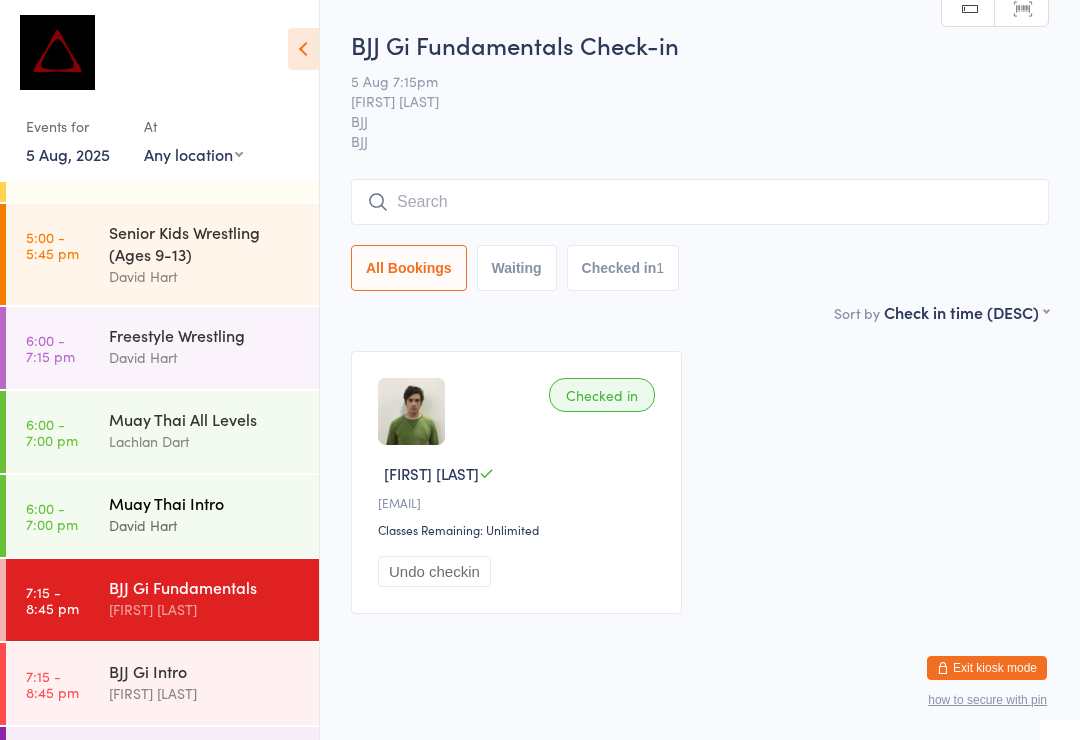 click on "[FIRST] [LAST]" at bounding box center (214, 514) 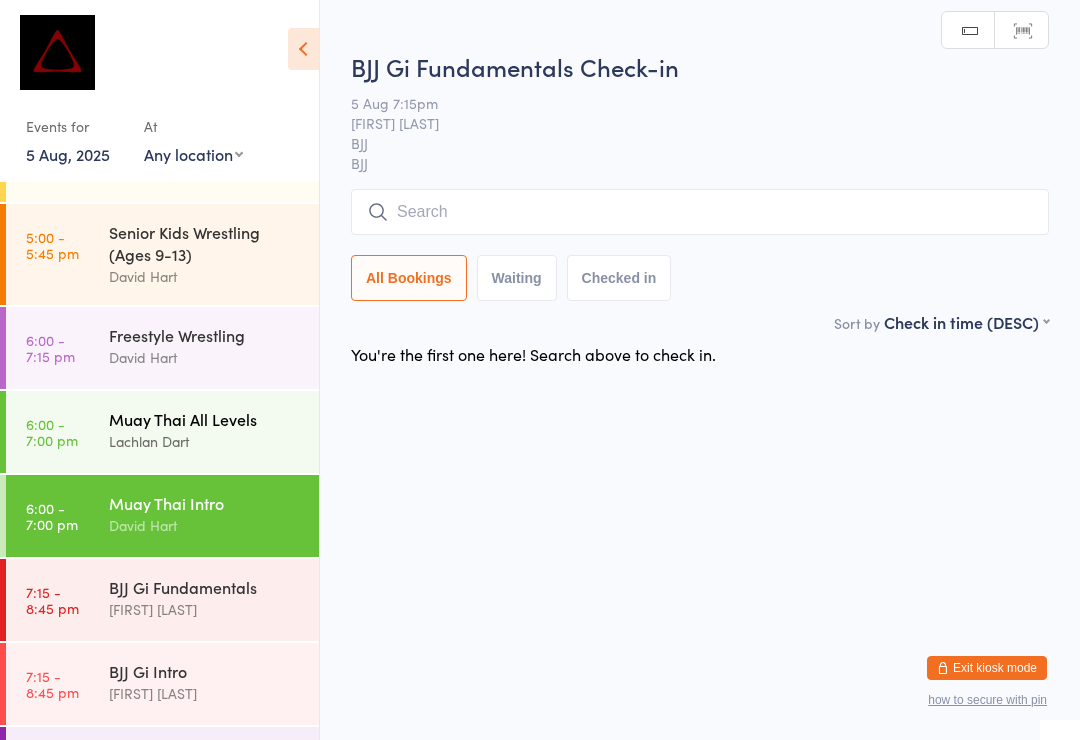 click on "[FIRST] [LAST]" at bounding box center [214, 430] 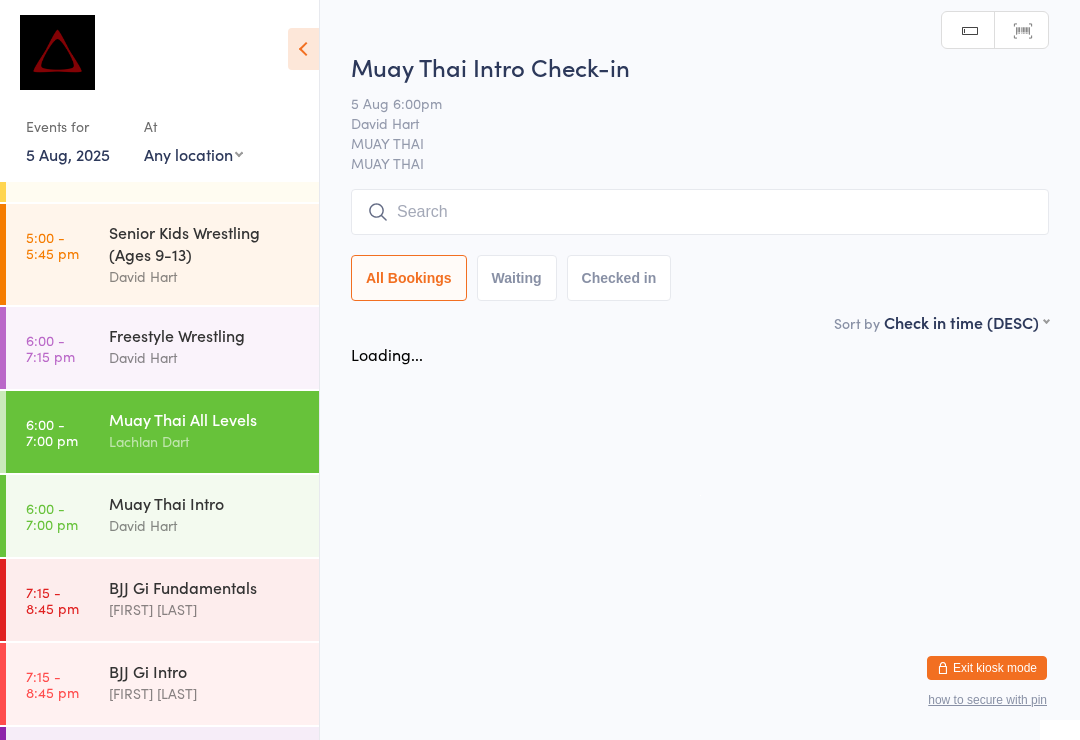 click at bounding box center (700, 212) 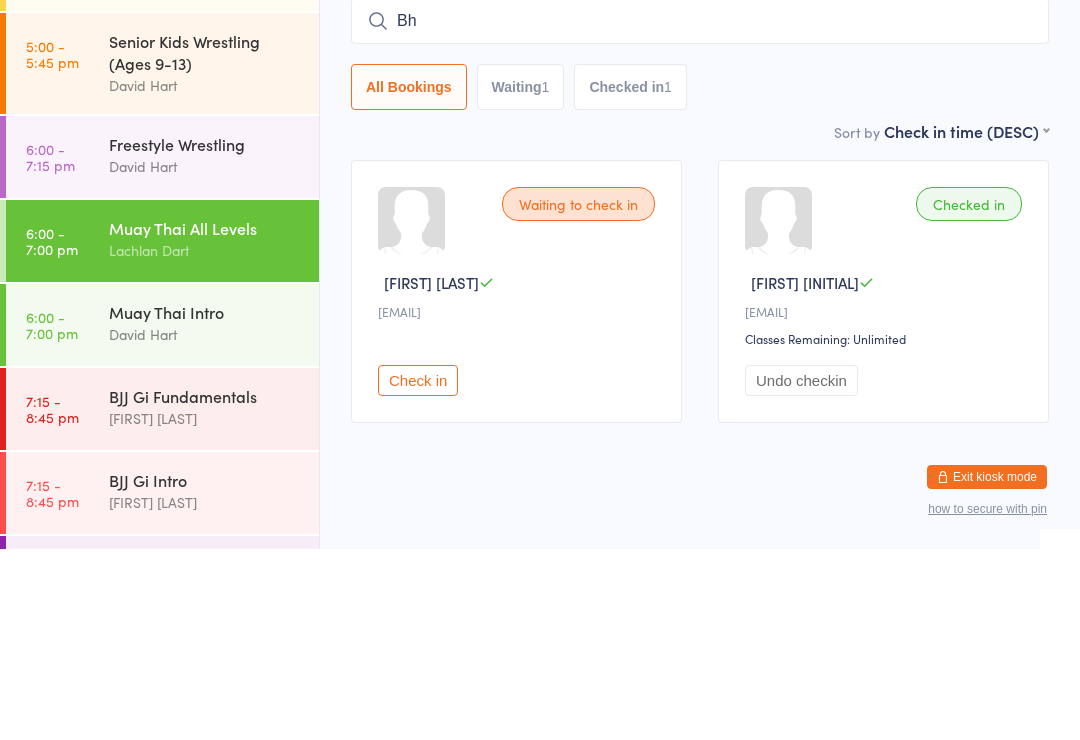 type on "B" 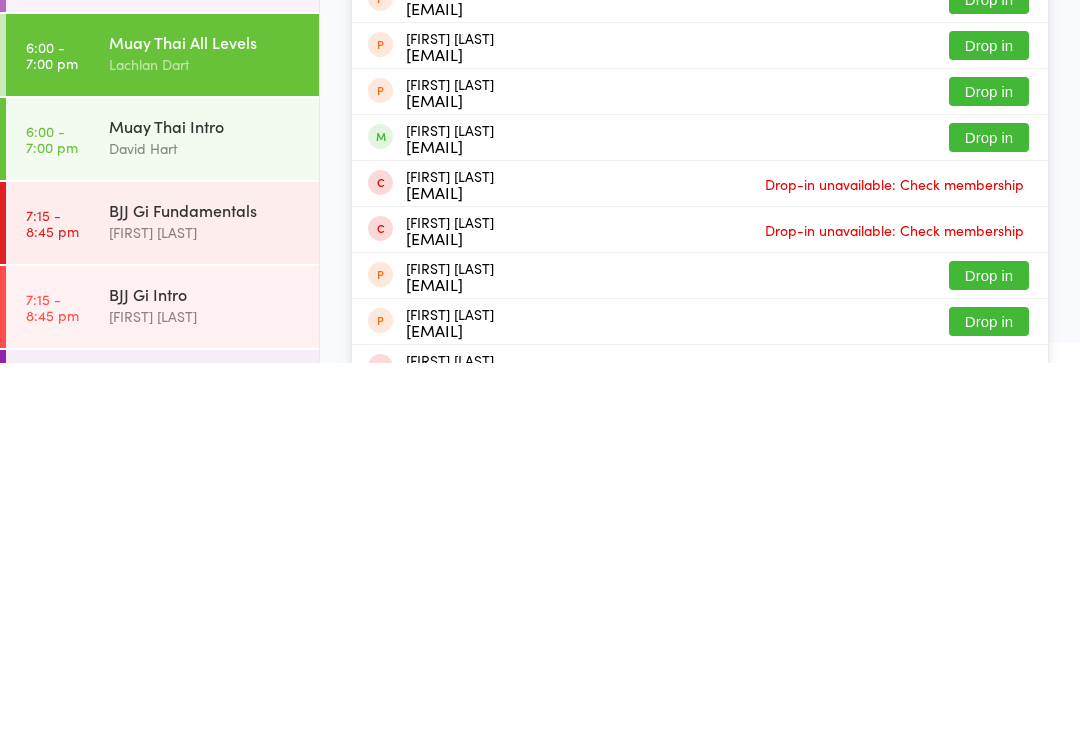scroll, scrollTop: 105, scrollLeft: 0, axis: vertical 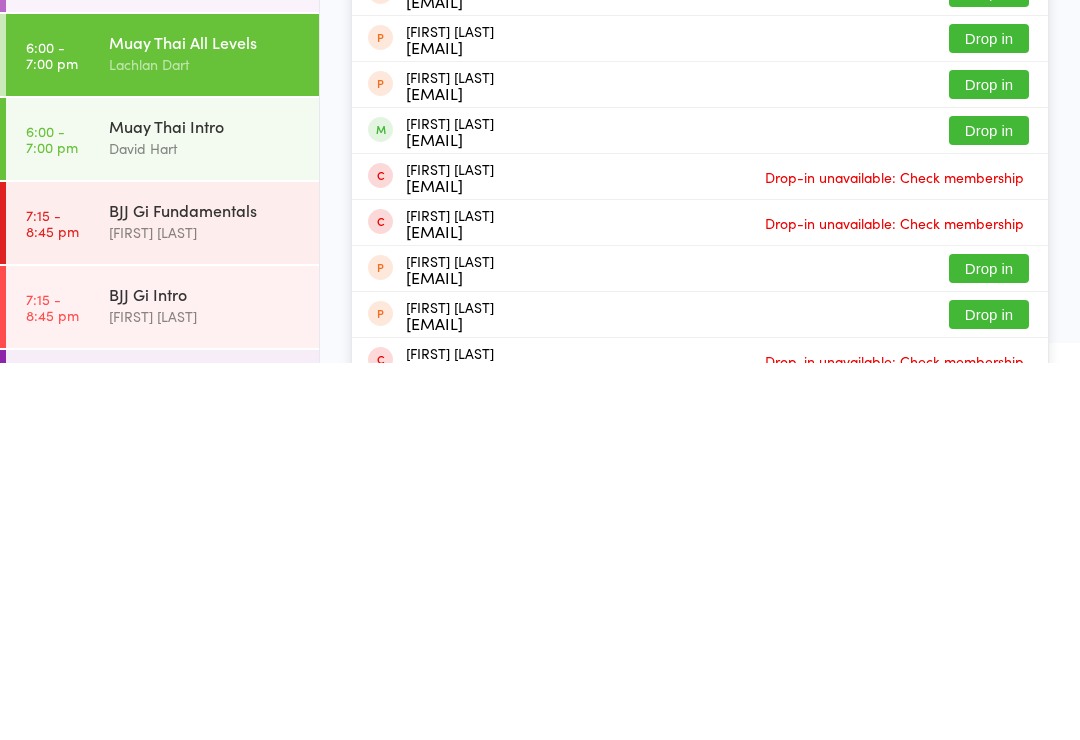 type on "Hugo" 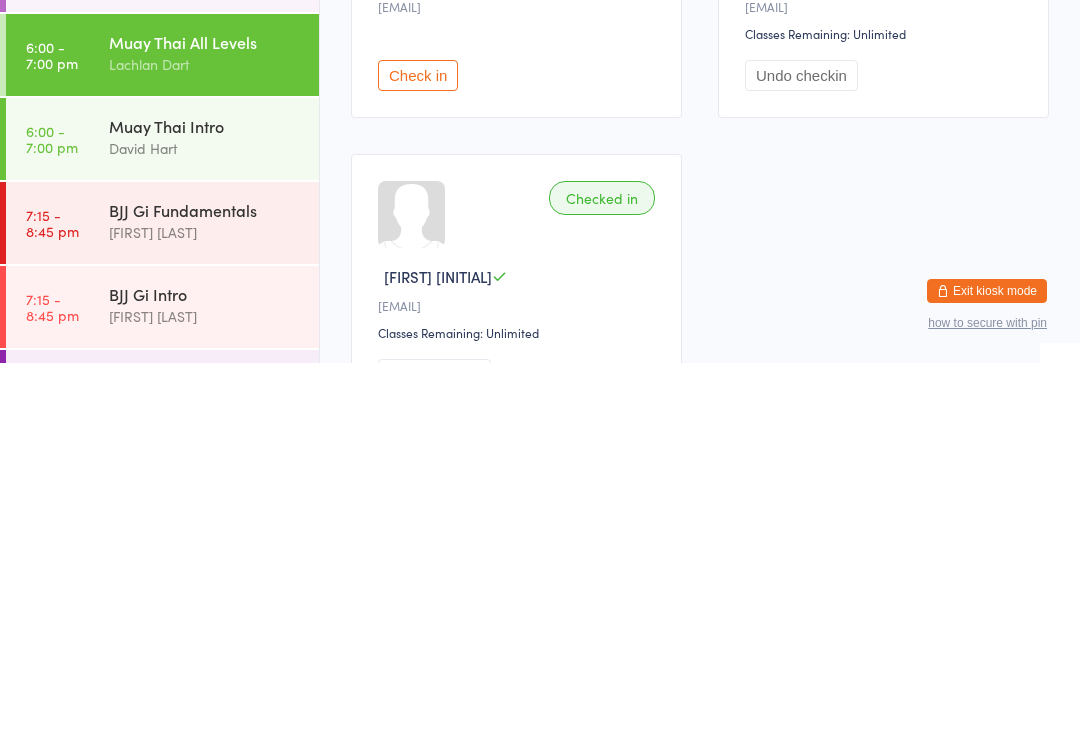 scroll, scrollTop: 23, scrollLeft: 0, axis: vertical 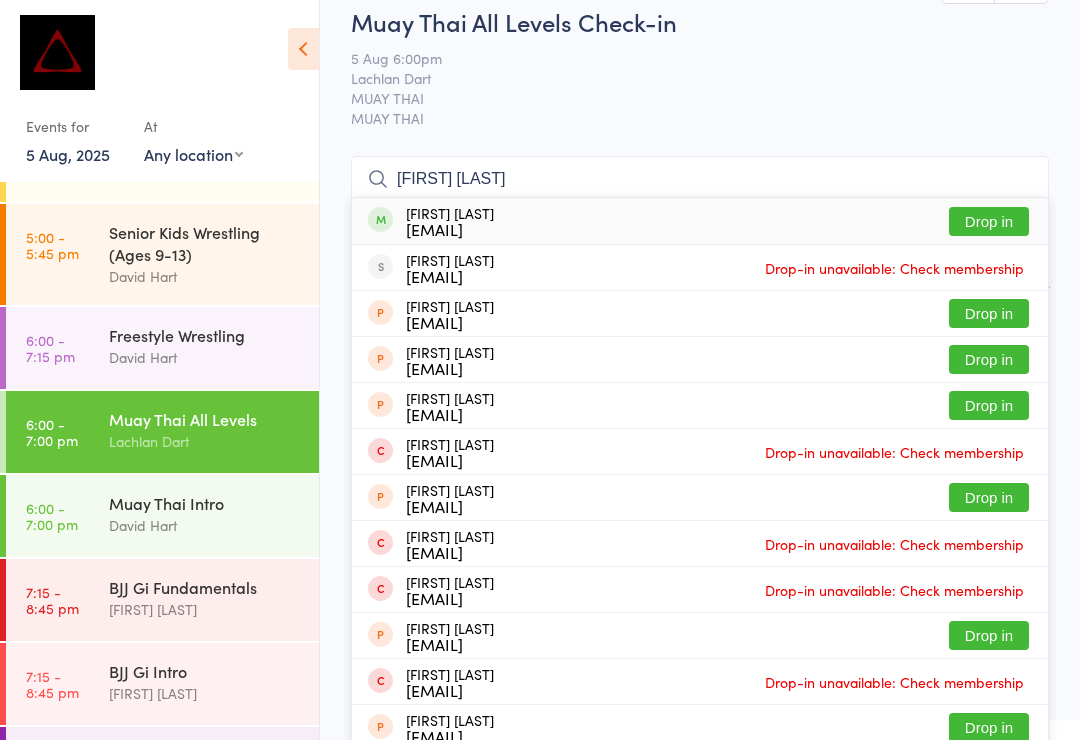 type on "[FIRST] [LAST]" 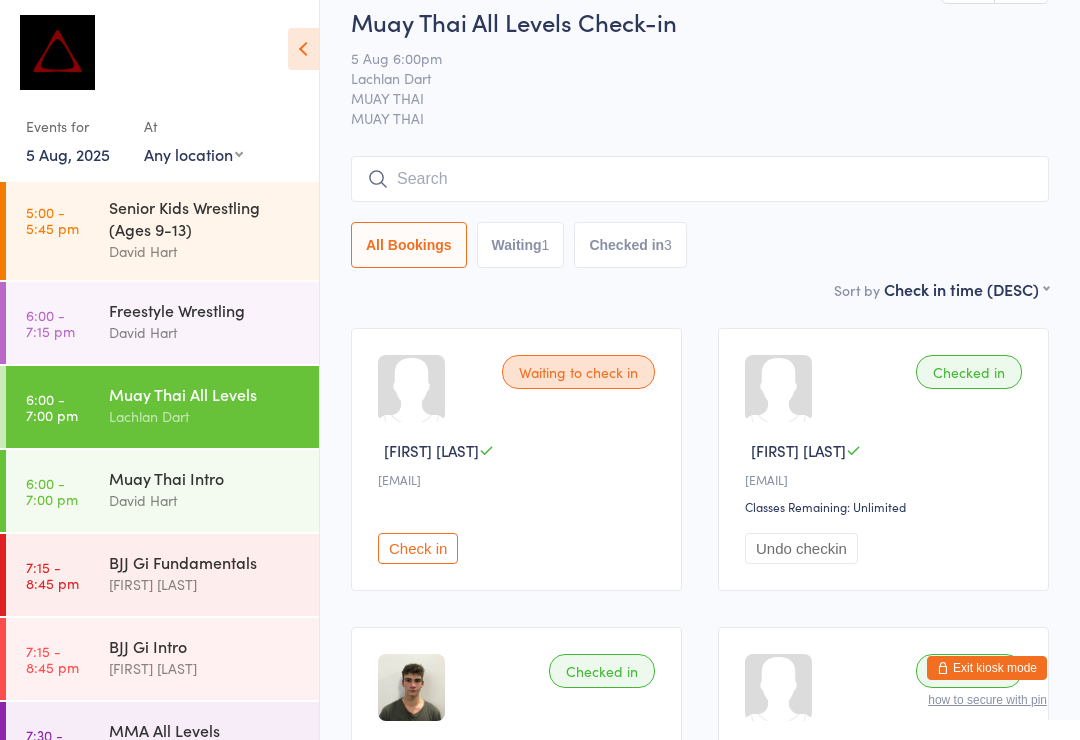 scroll, scrollTop: 778, scrollLeft: 0, axis: vertical 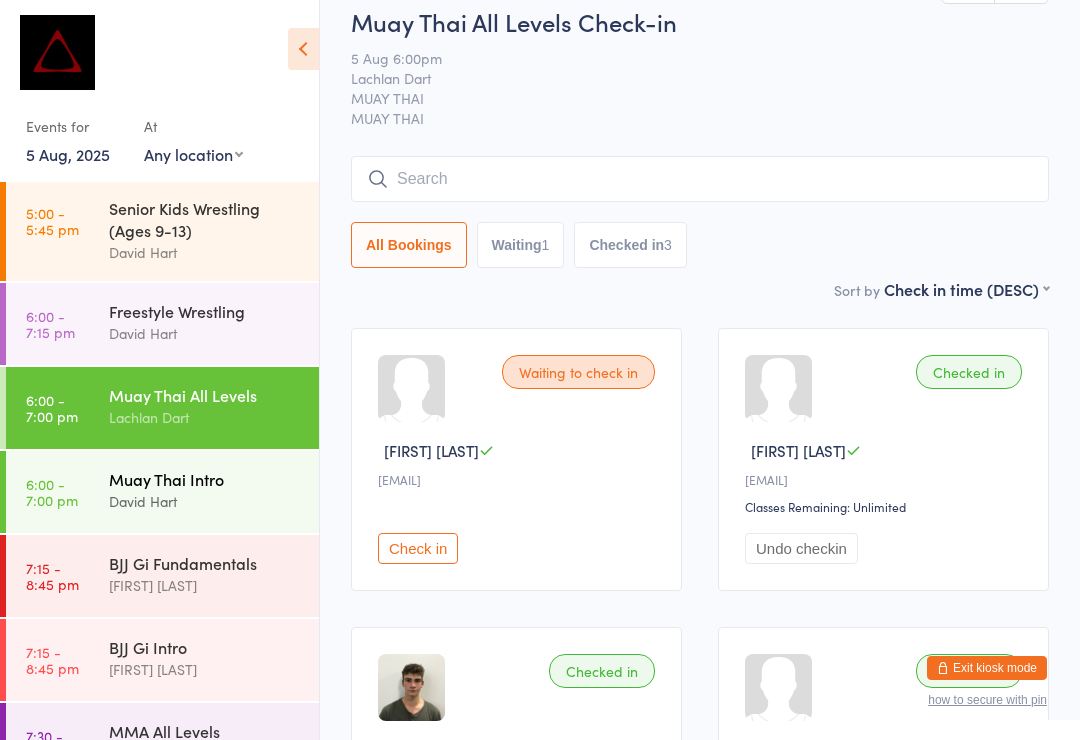 click on "Muay Thai Intro" at bounding box center (205, 479) 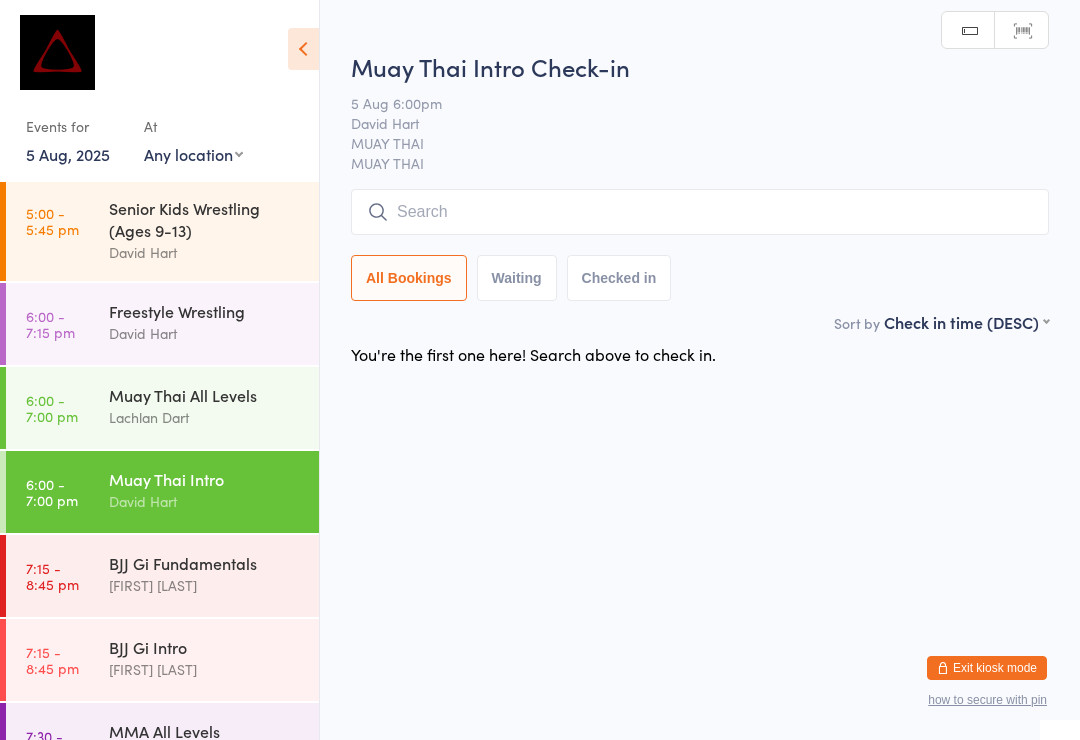click at bounding box center (700, 212) 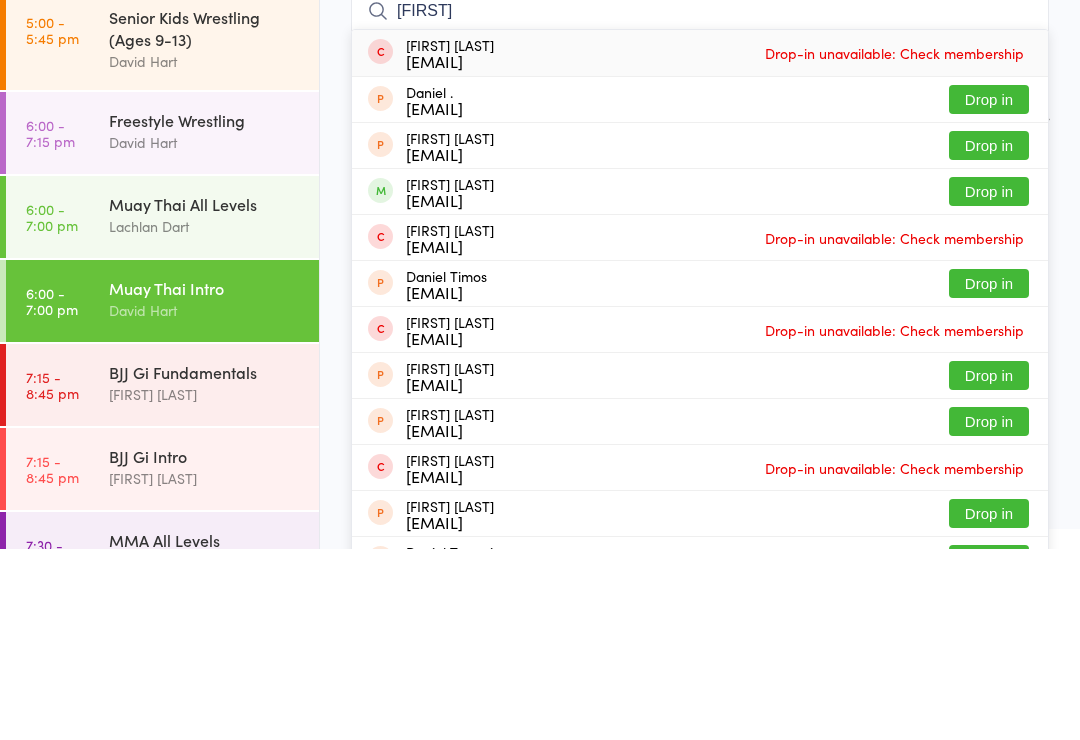 type on "[FIRST]" 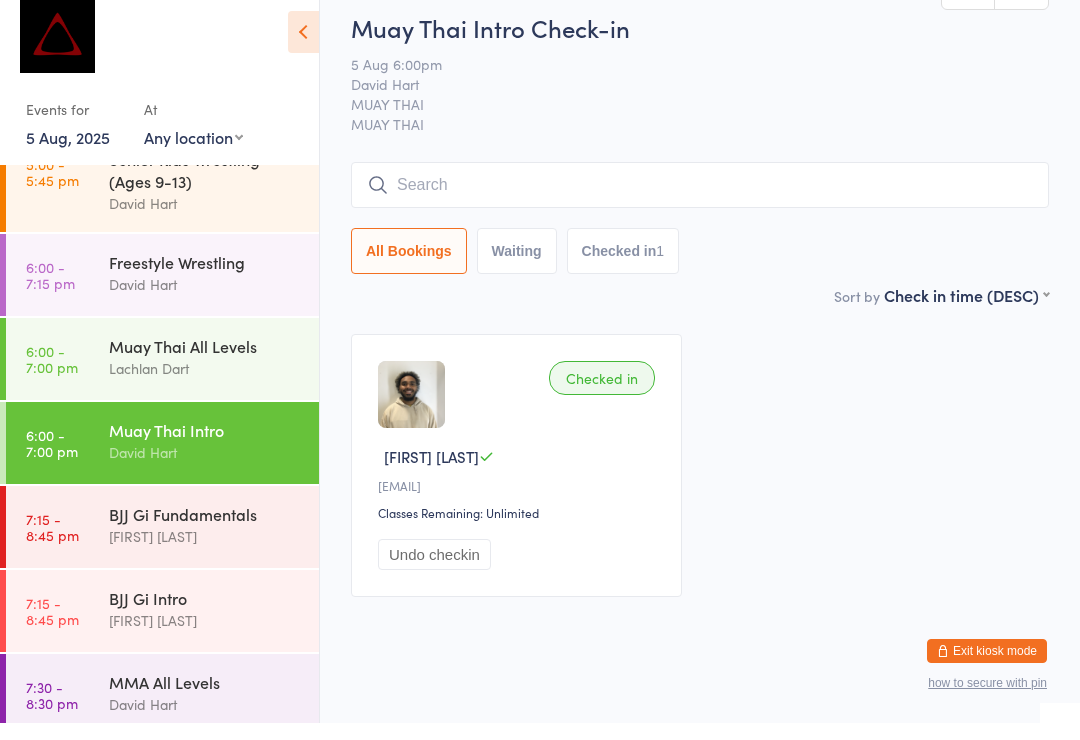 scroll, scrollTop: 809, scrollLeft: 0, axis: vertical 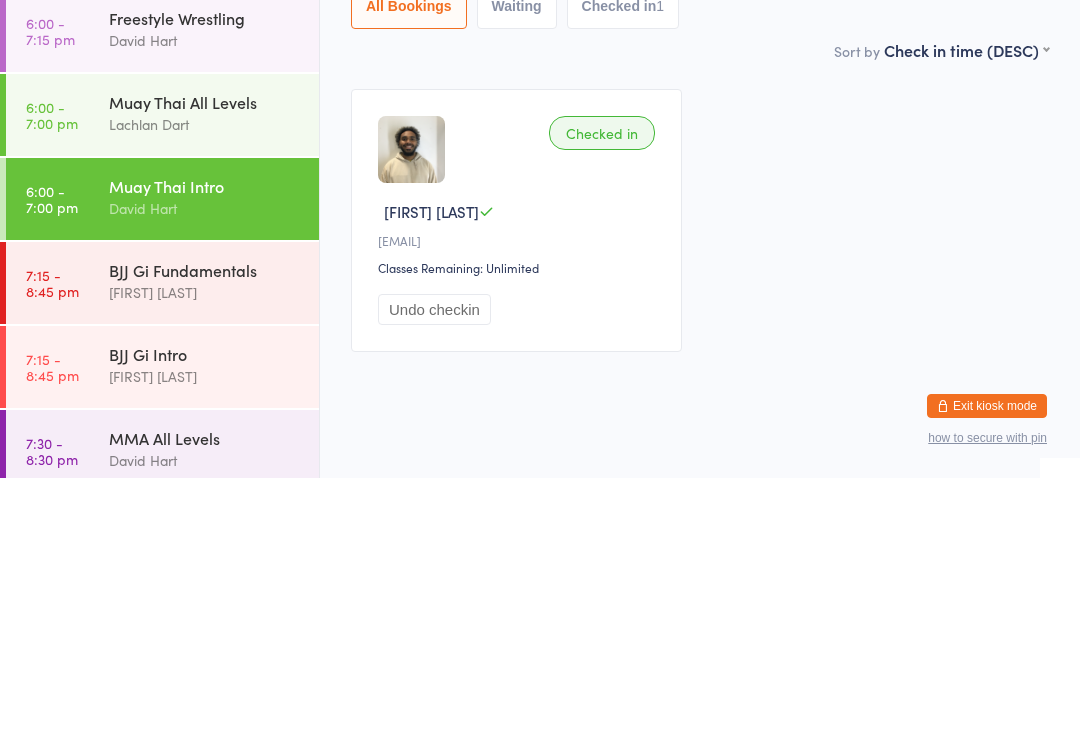 click on "David Hart" at bounding box center (205, 470) 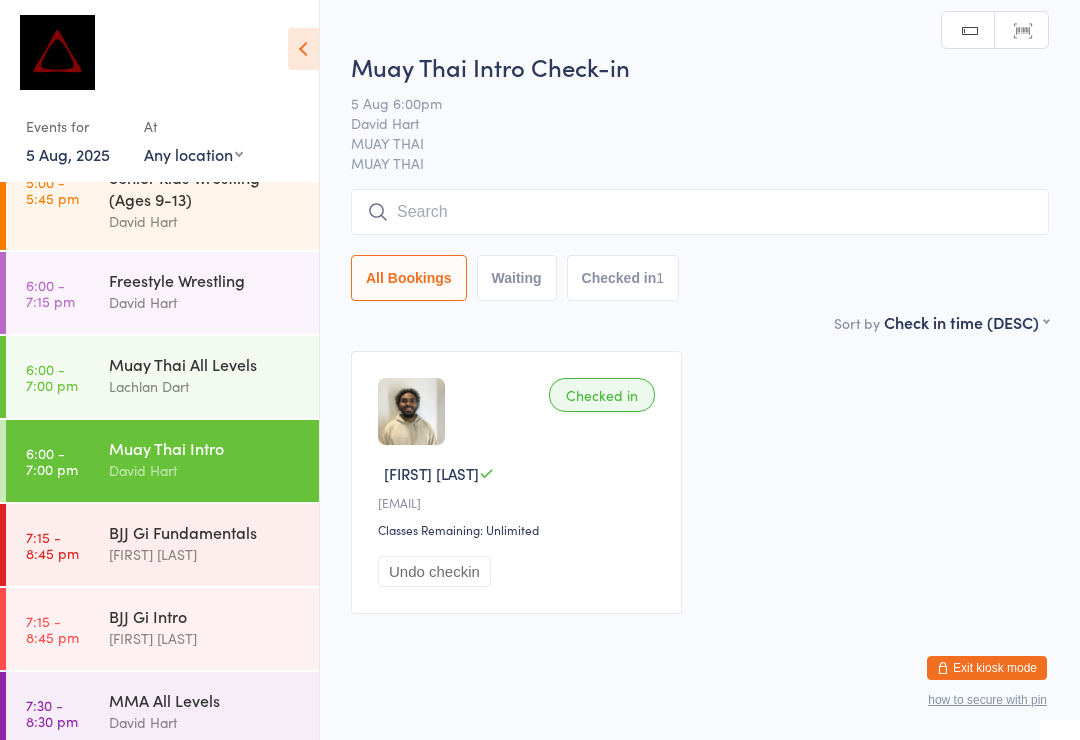 click at bounding box center (700, 212) 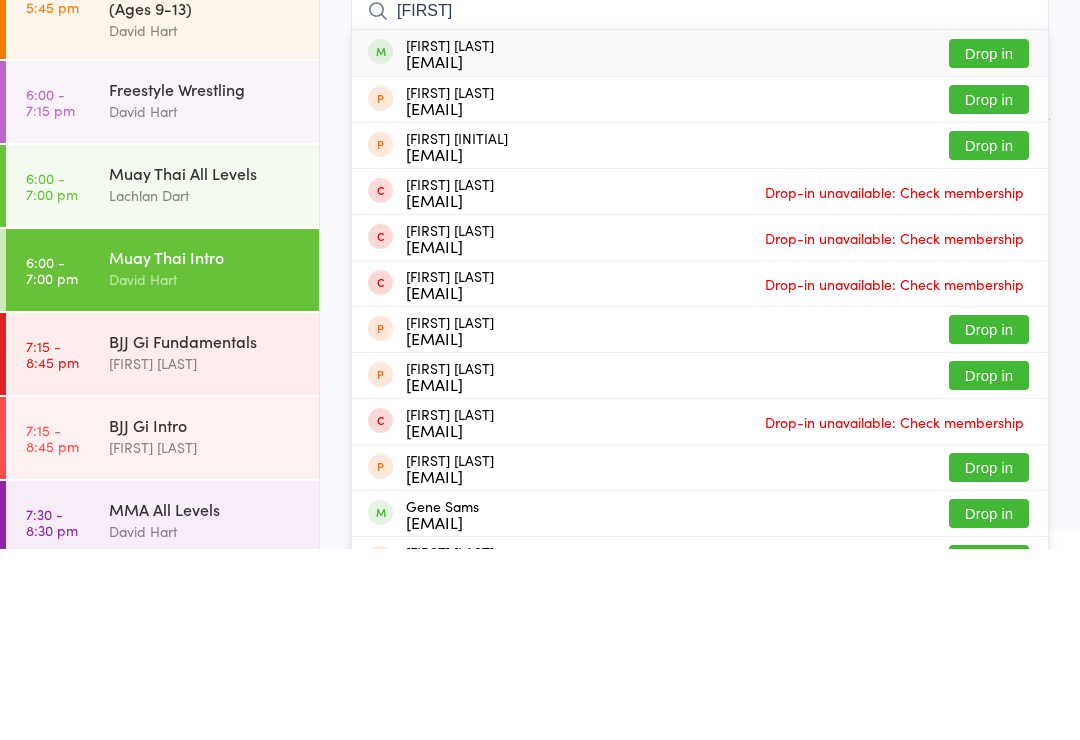 type on "[FIRST]" 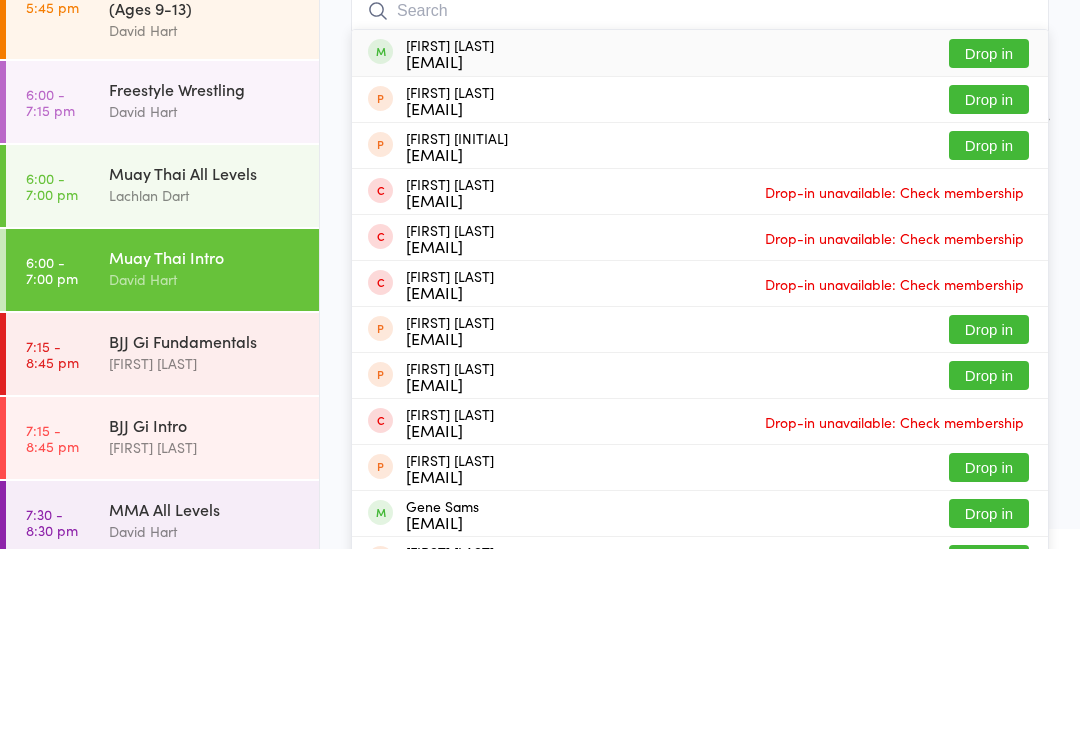 scroll, scrollTop: 38, scrollLeft: 0, axis: vertical 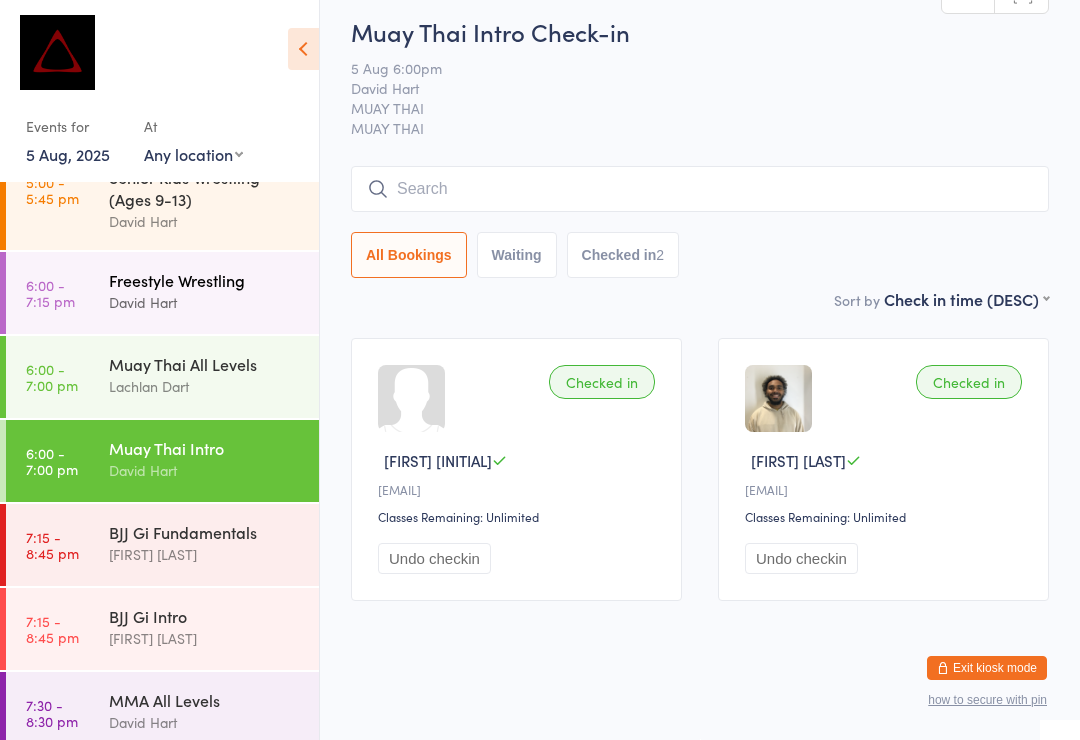 click on "Freestyle Wrestling" at bounding box center (205, 280) 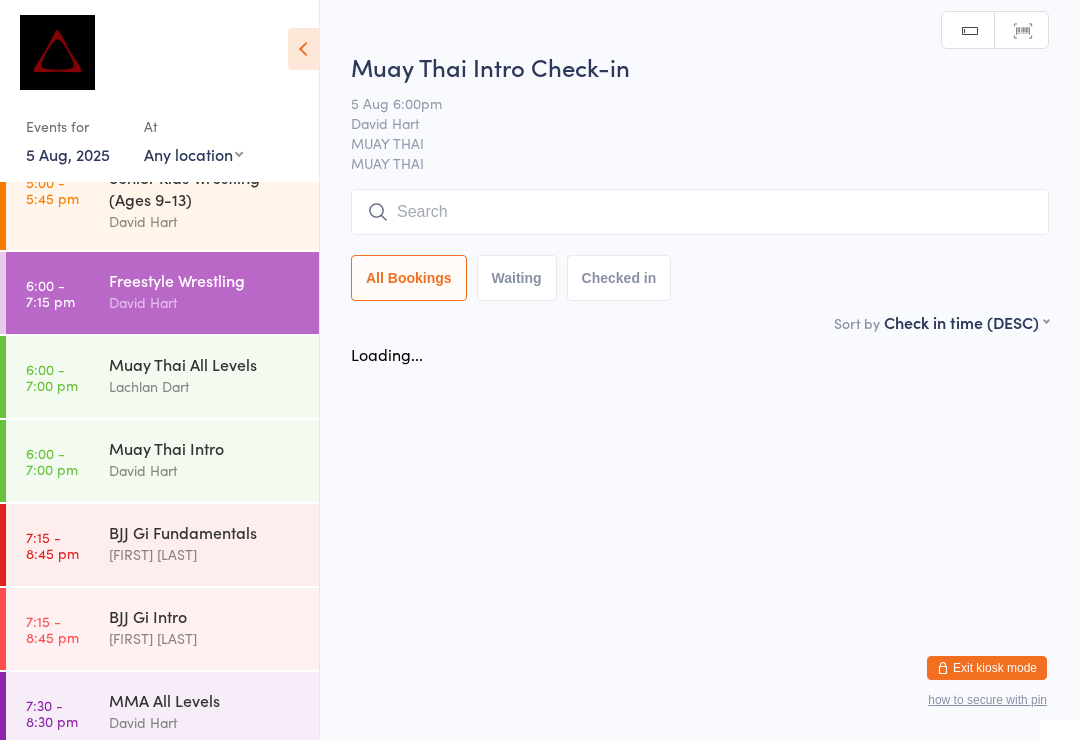 scroll, scrollTop: 0, scrollLeft: 0, axis: both 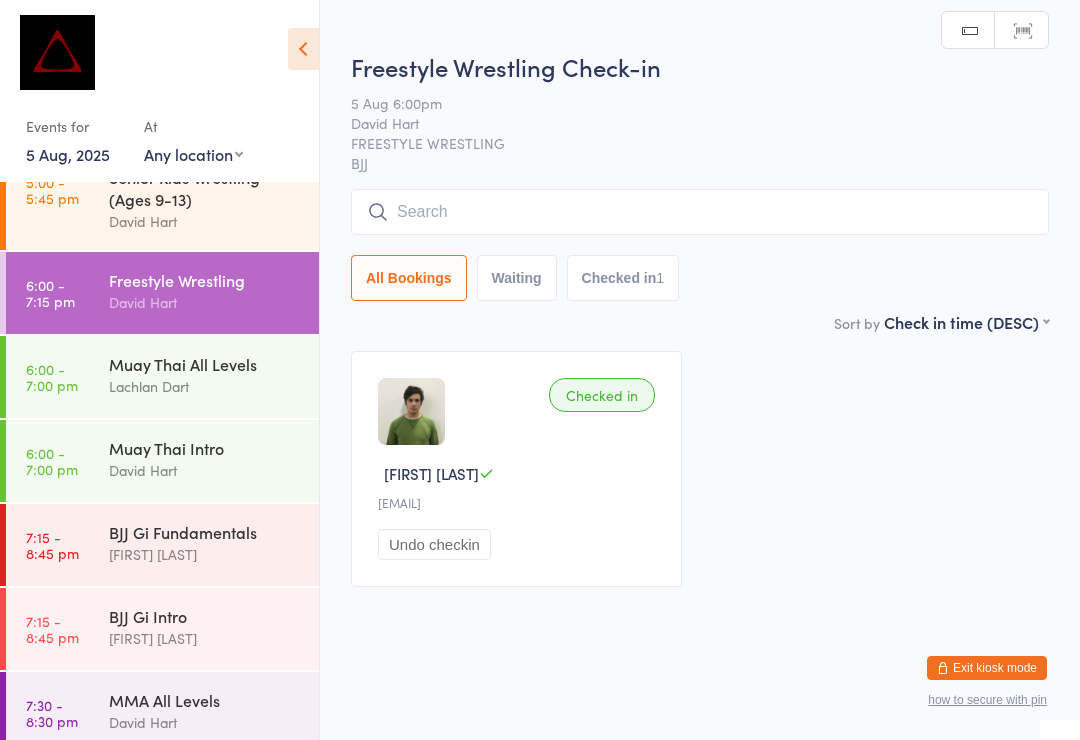 click at bounding box center [700, 212] 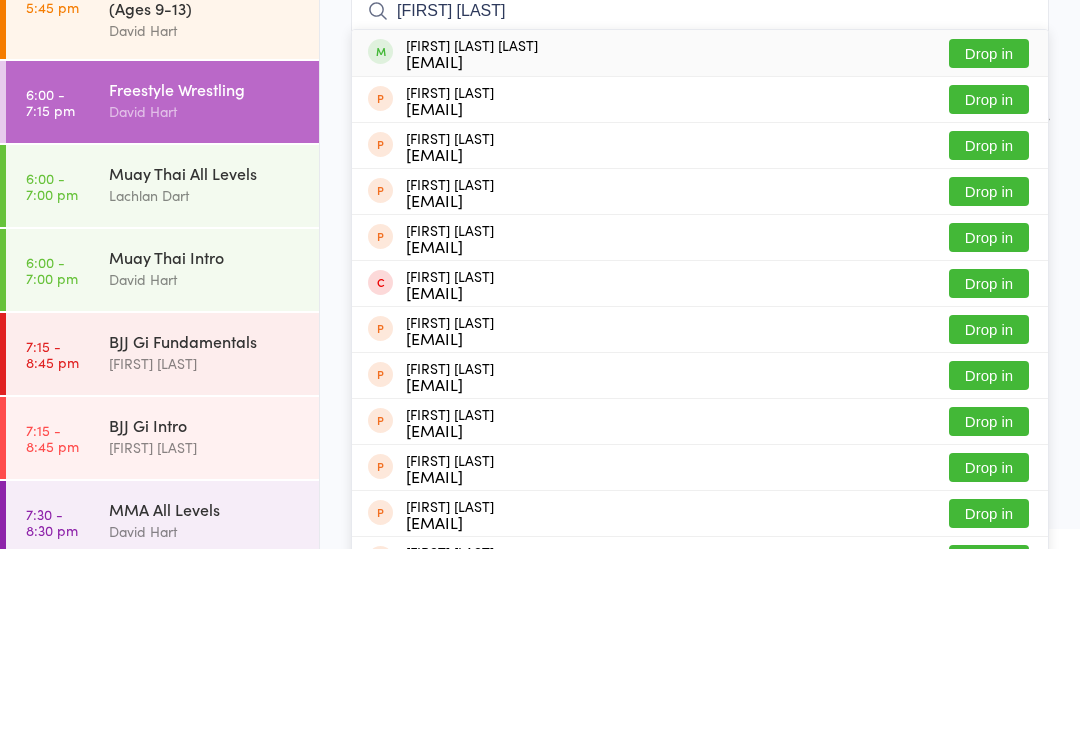 type on "[FIRST] [LAST]" 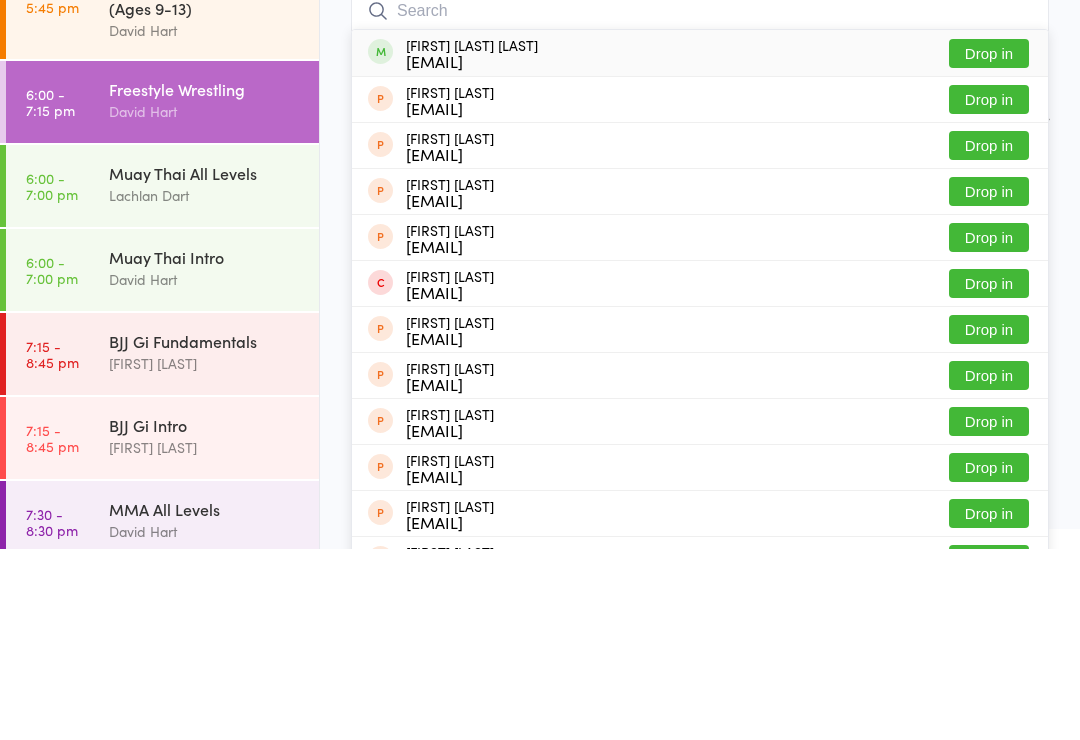 scroll, scrollTop: 10, scrollLeft: 0, axis: vertical 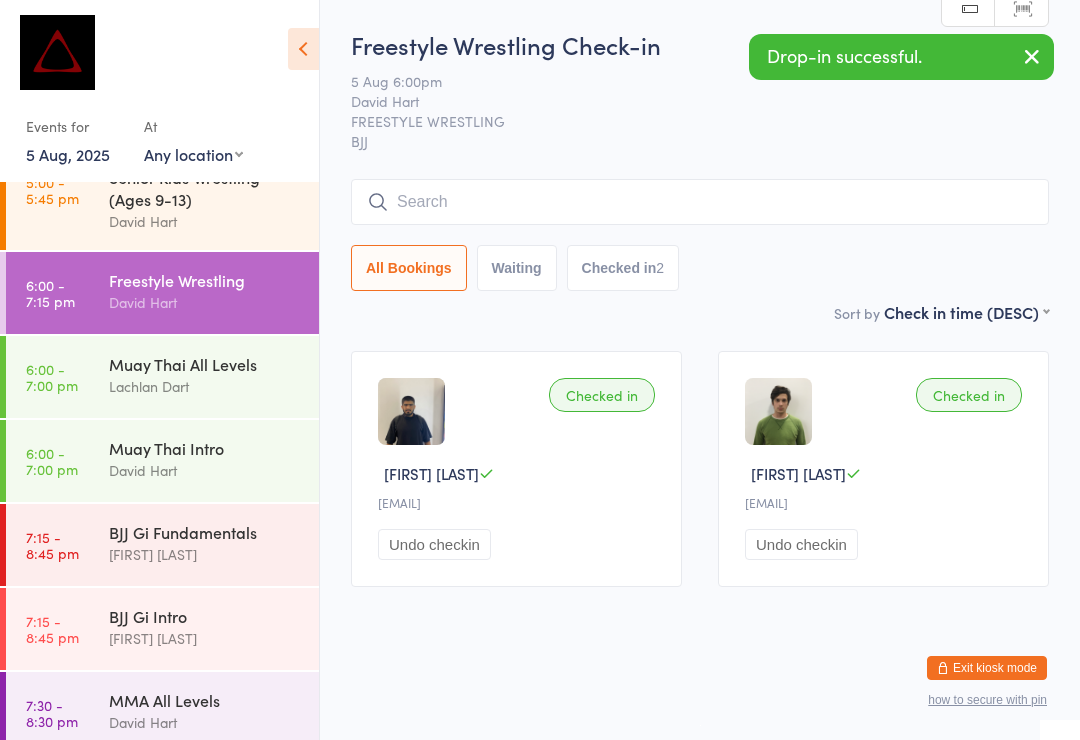 click at bounding box center (411, 411) 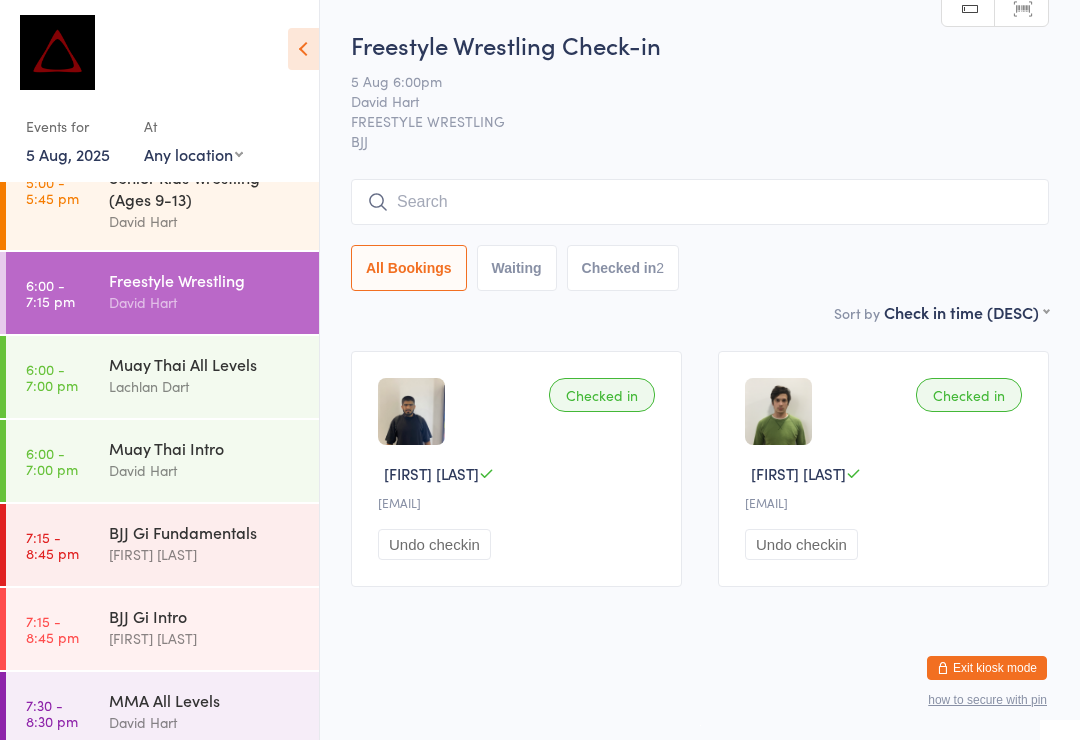click at bounding box center (411, 411) 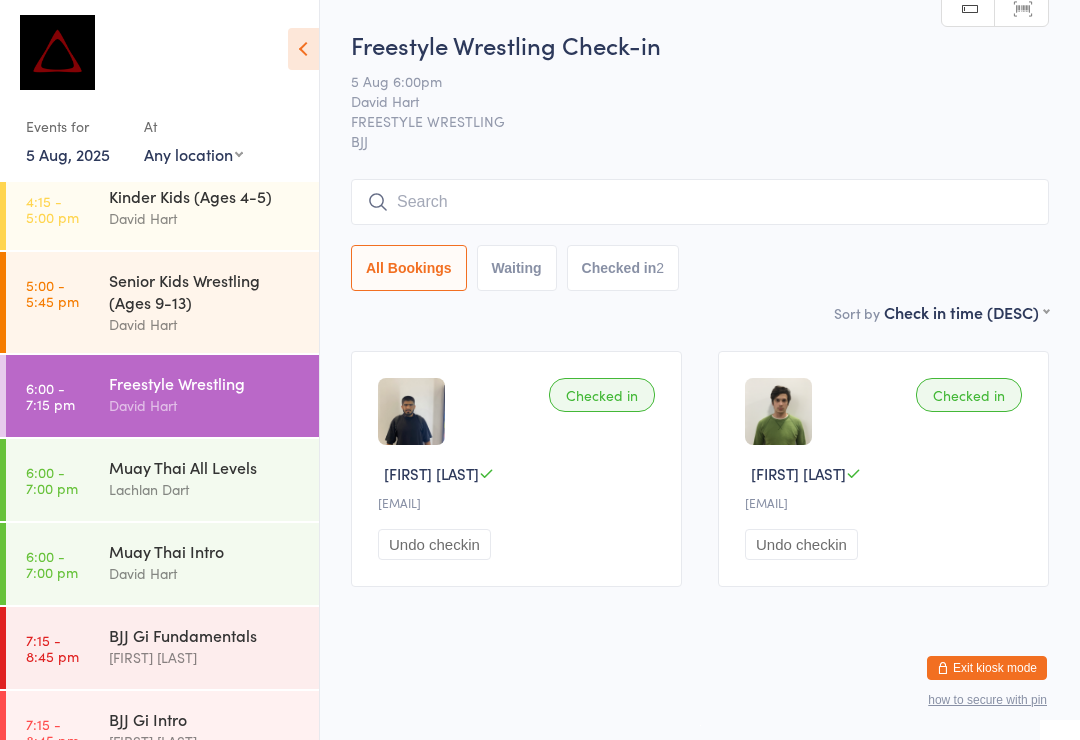 scroll, scrollTop: 758, scrollLeft: 0, axis: vertical 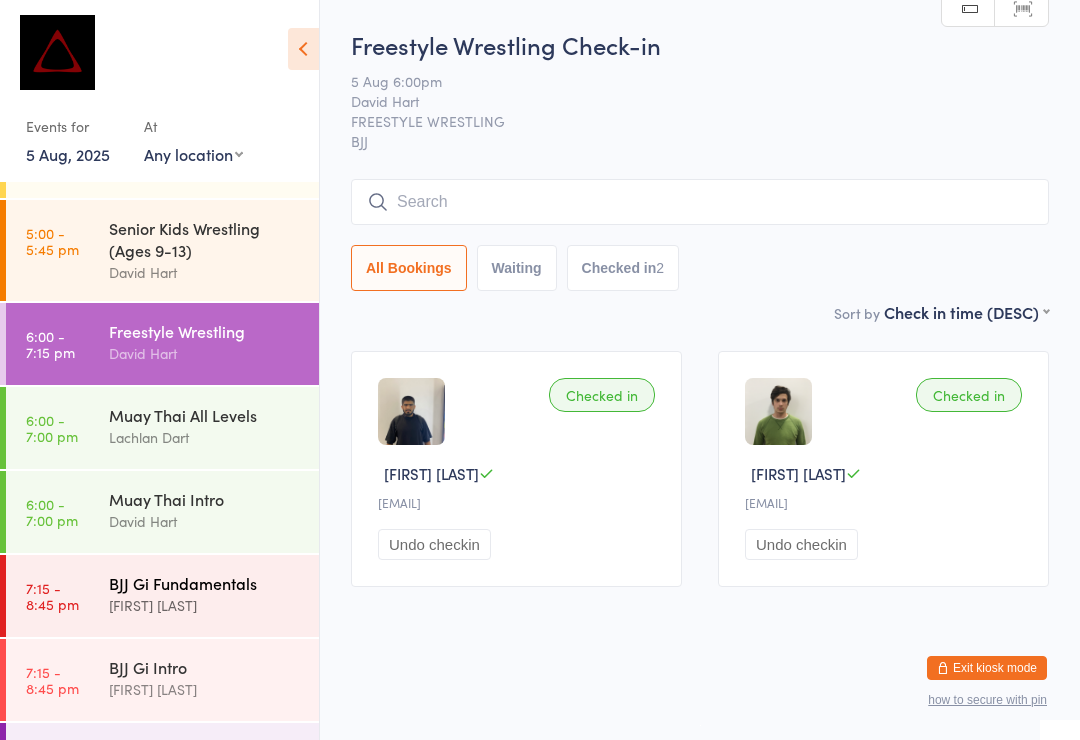 click on "[TIME] - [TIME] [PHRASE] [FIRST] [LAST] [PHRASE] [FIRST] [LAST]" at bounding box center [162, 596] 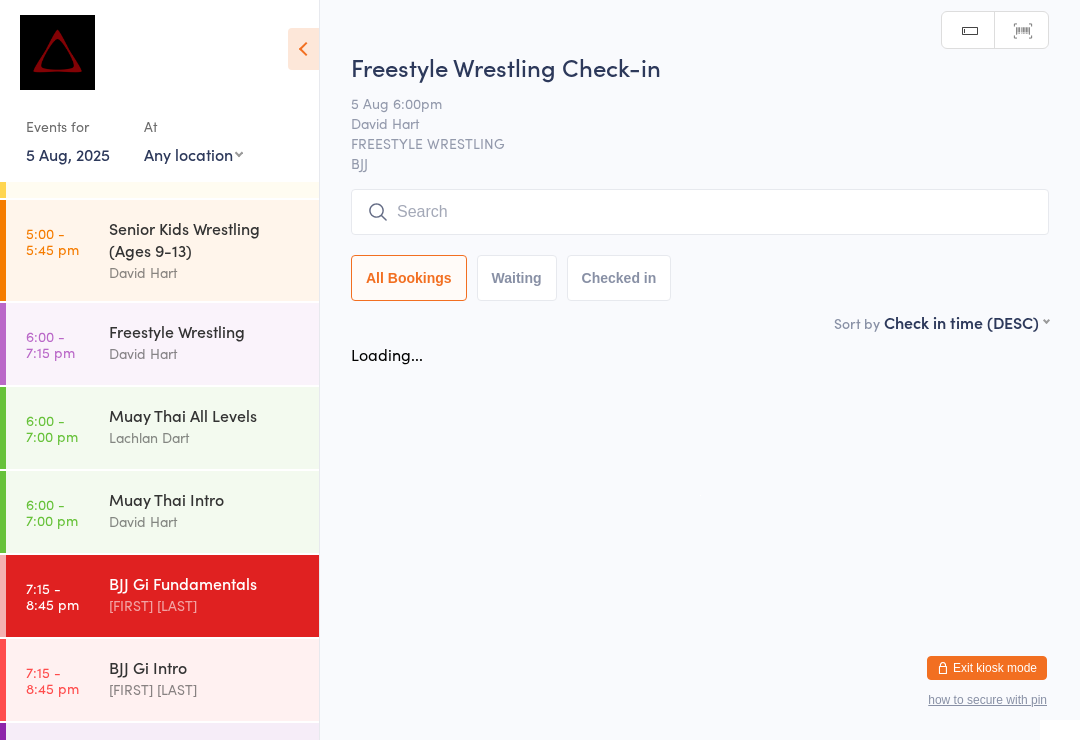scroll, scrollTop: 0, scrollLeft: 0, axis: both 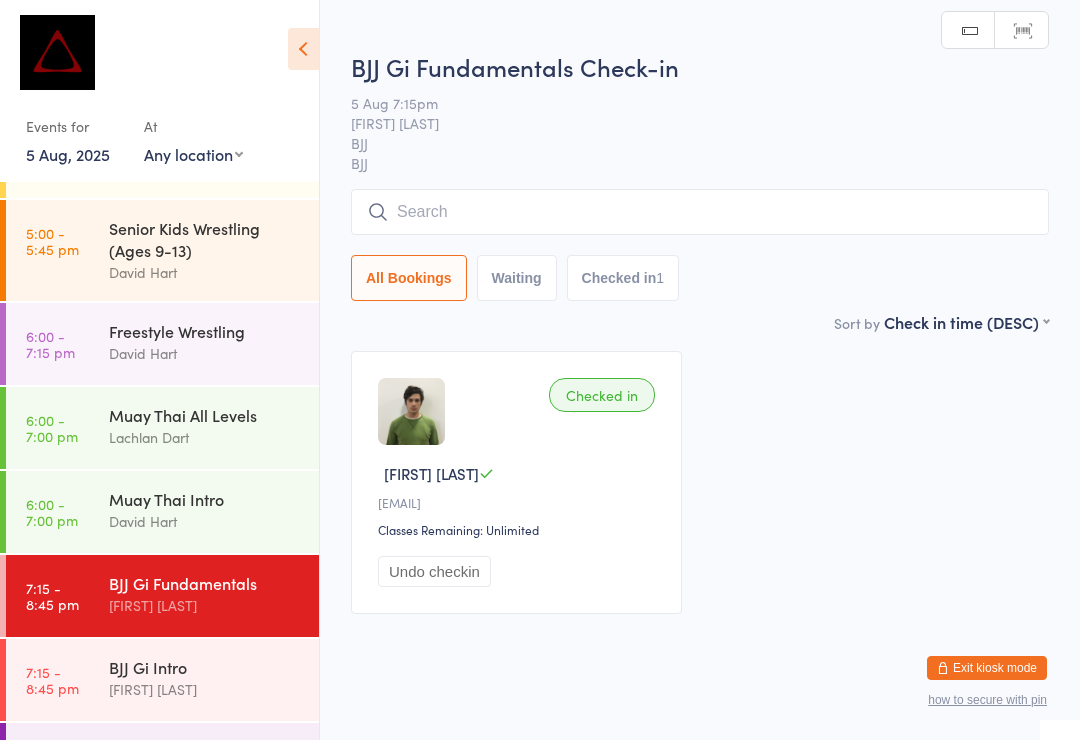 click at bounding box center (700, 212) 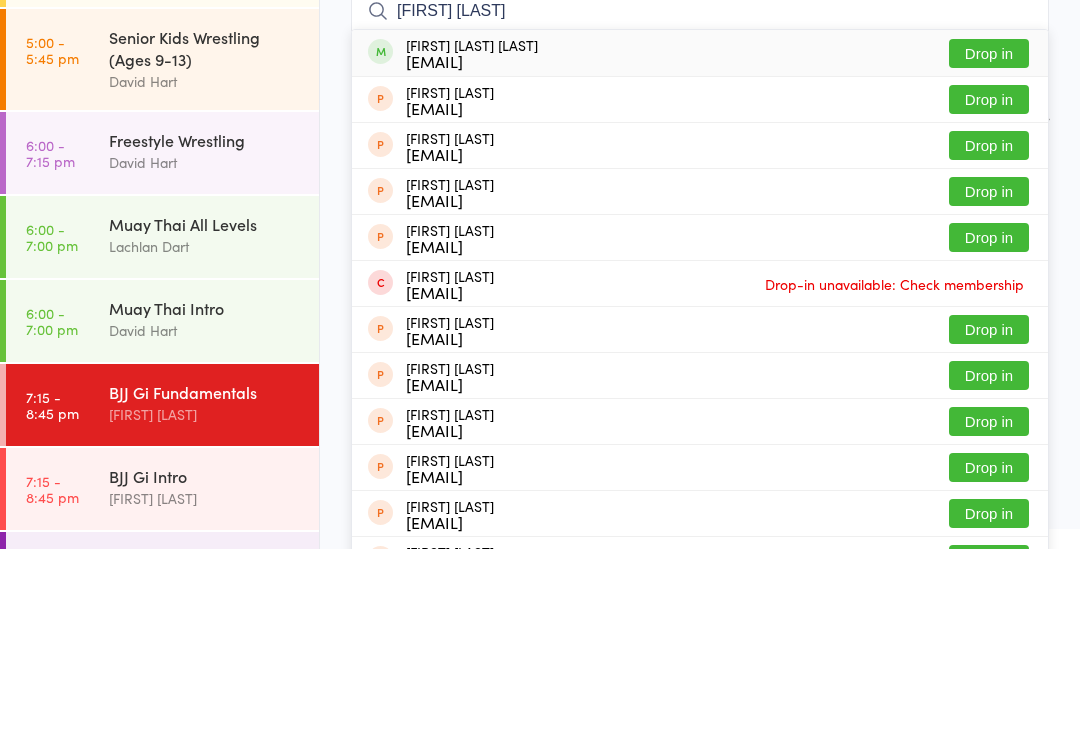 type on "[FIRST] [LAST]" 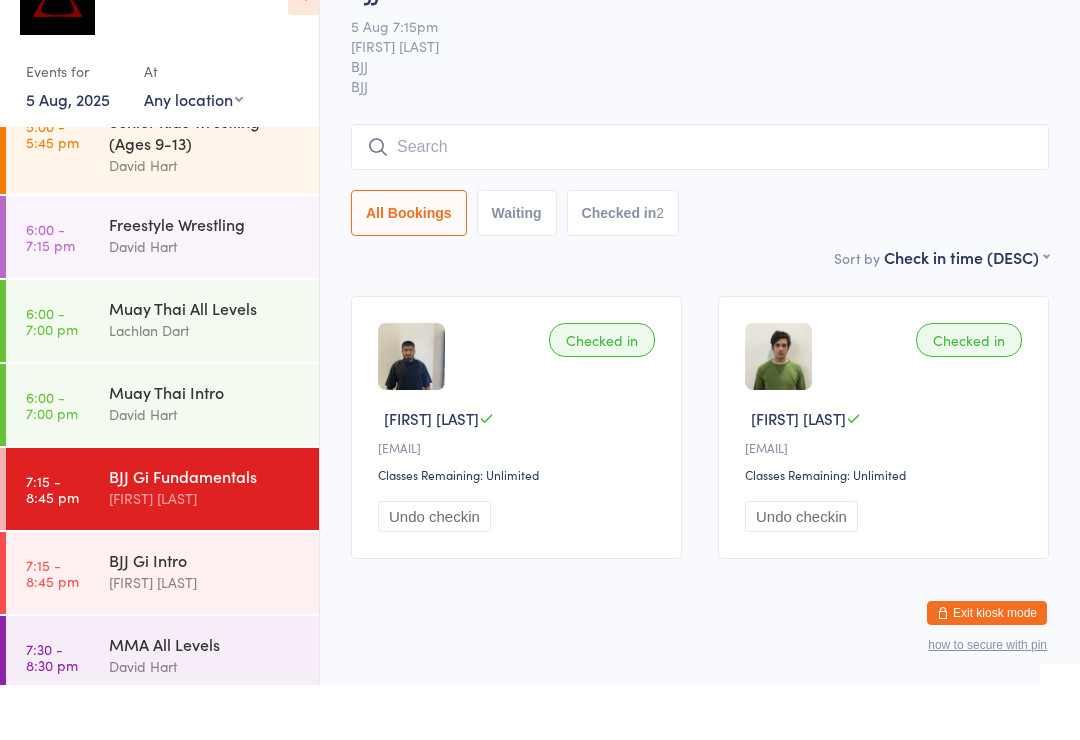 scroll, scrollTop: 809, scrollLeft: 0, axis: vertical 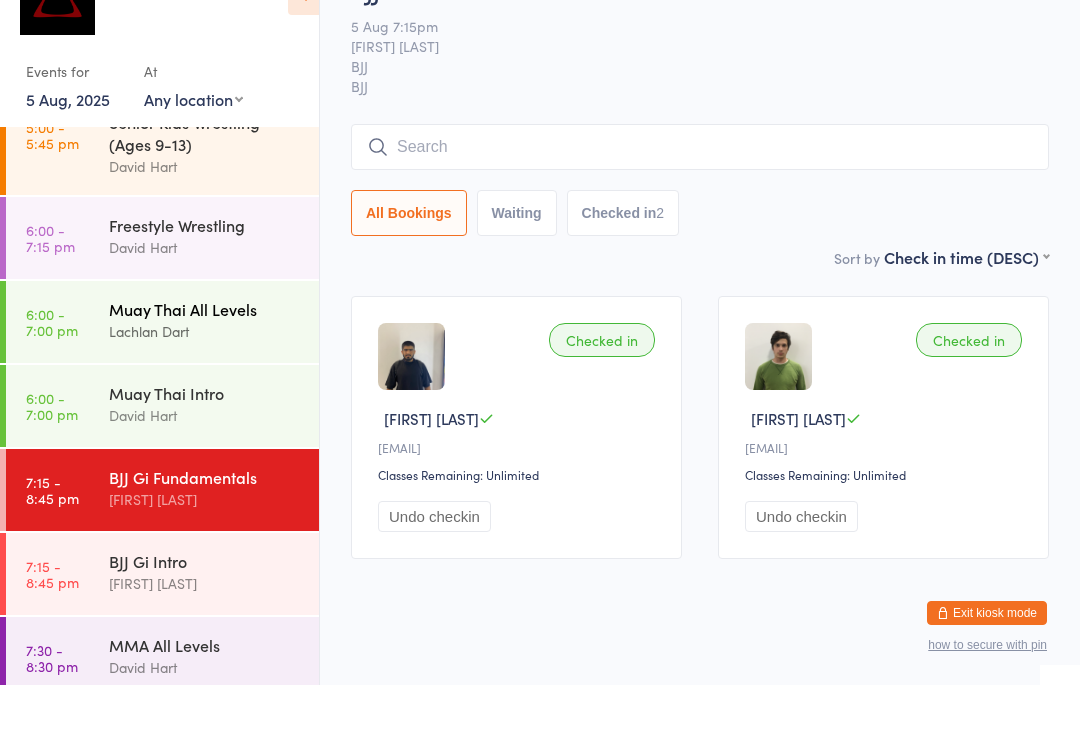 click on "Muay Thai All Levels" at bounding box center (205, 364) 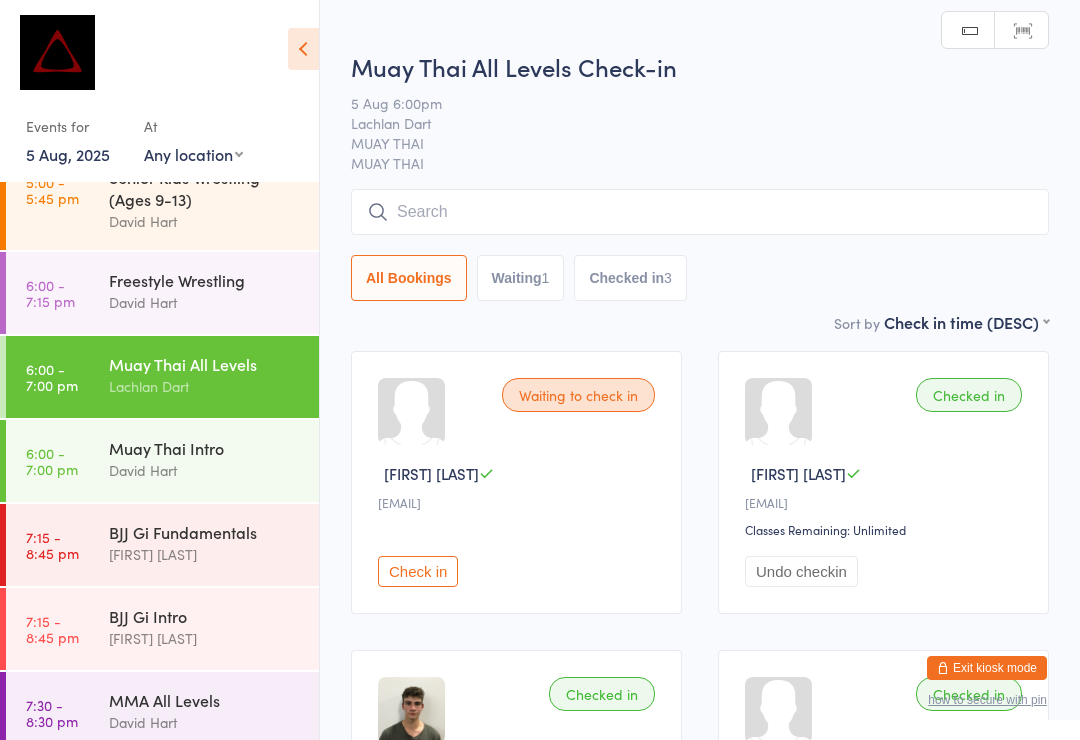 click at bounding box center (700, 212) 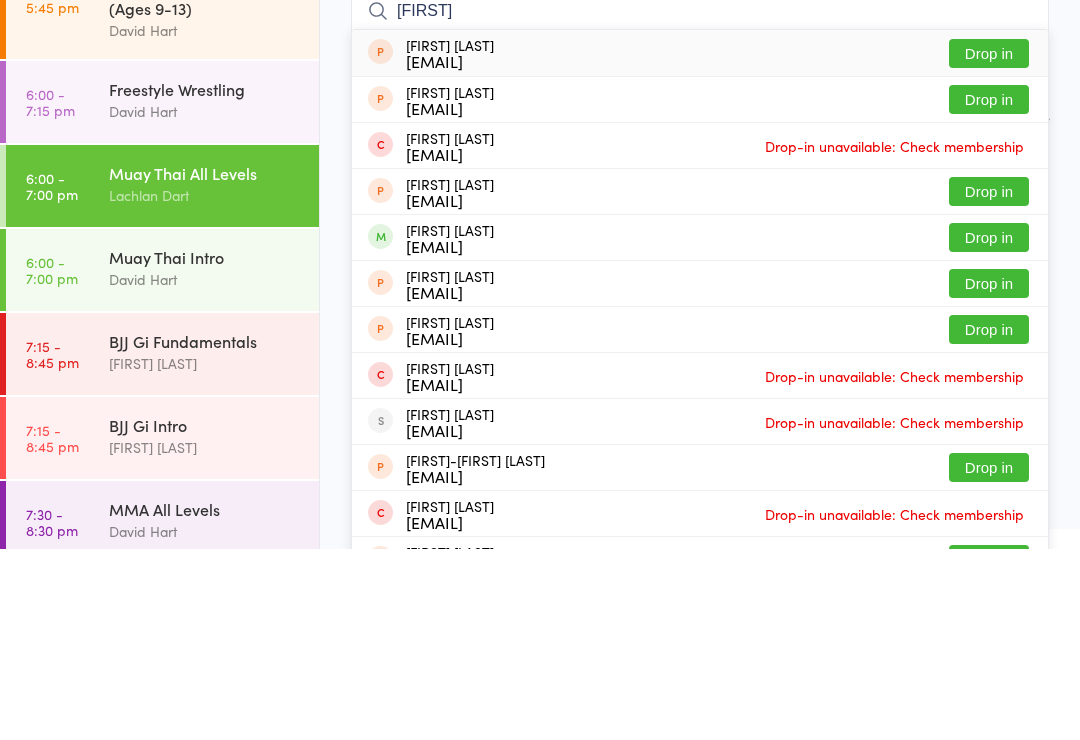 type on "[FIRST]" 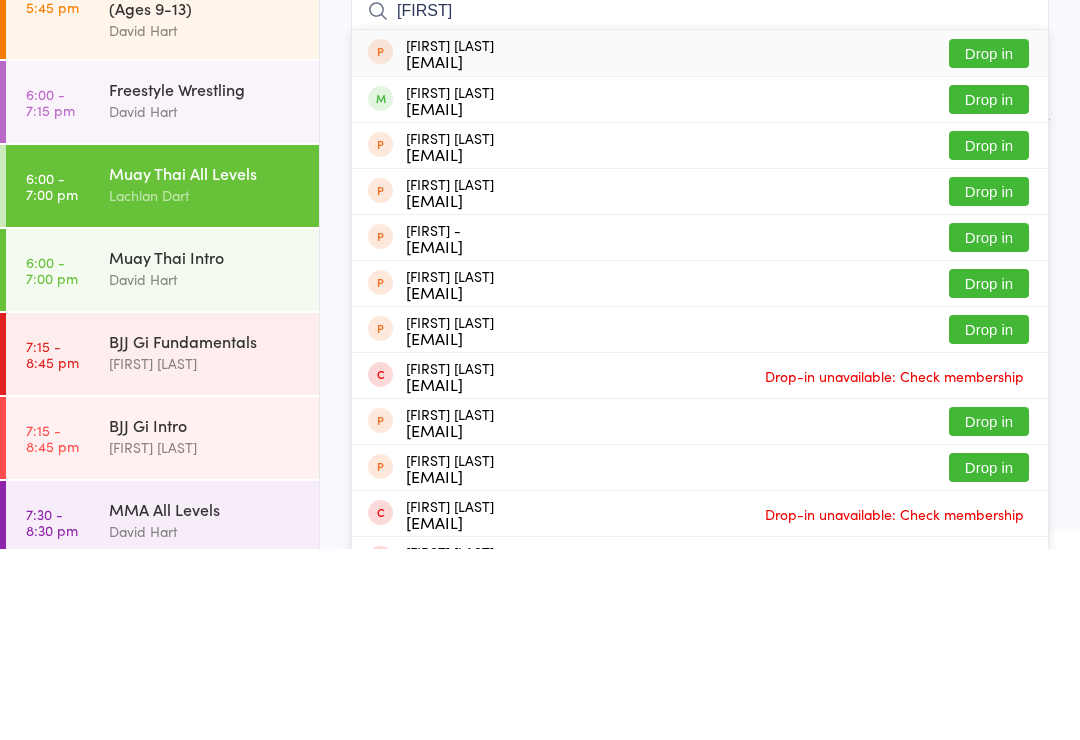 type on "[FIRST]" 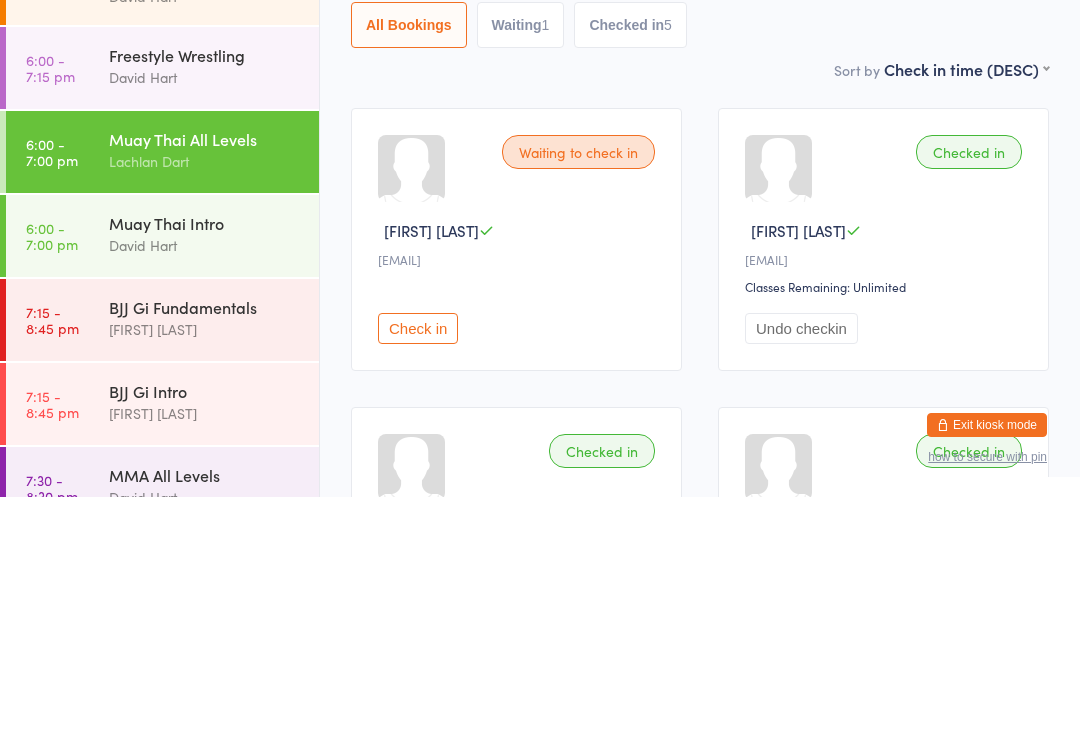scroll, scrollTop: 778, scrollLeft: 0, axis: vertical 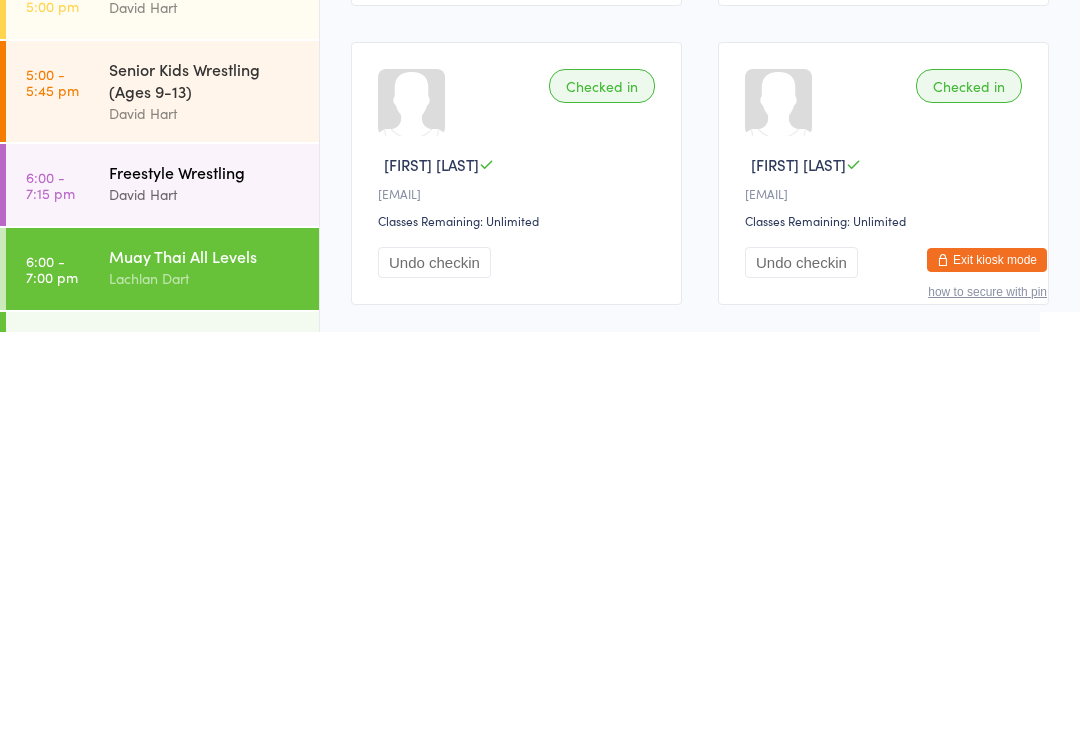 click on "David Hart" at bounding box center (205, 602) 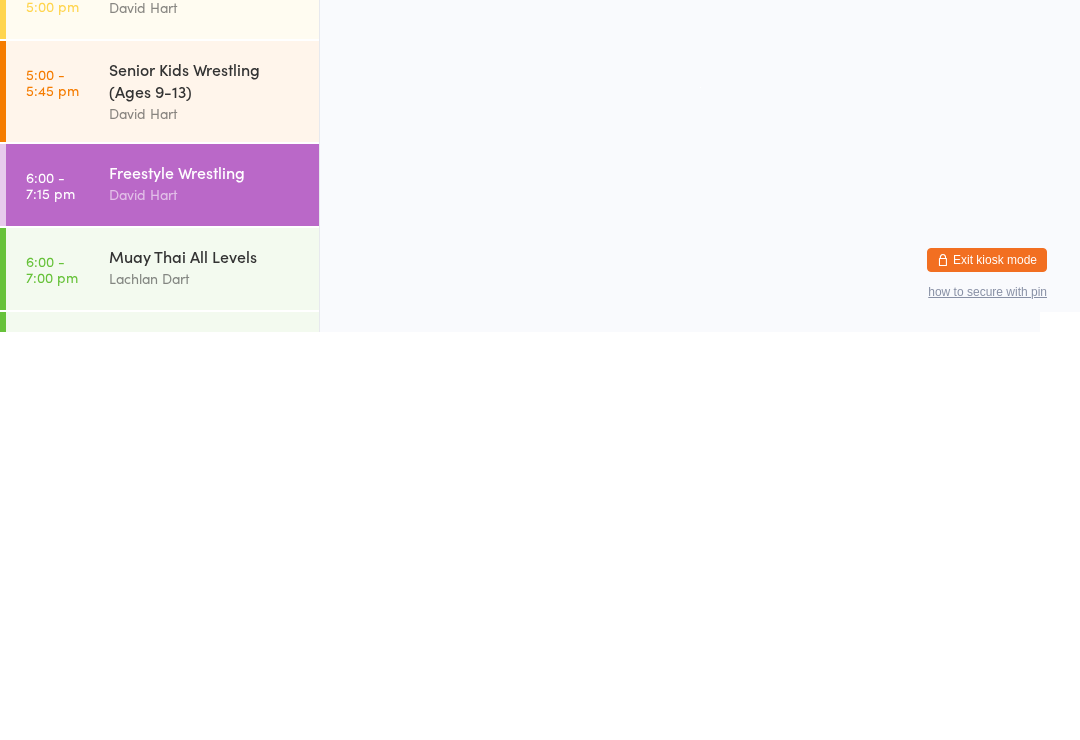 scroll, scrollTop: 0, scrollLeft: 0, axis: both 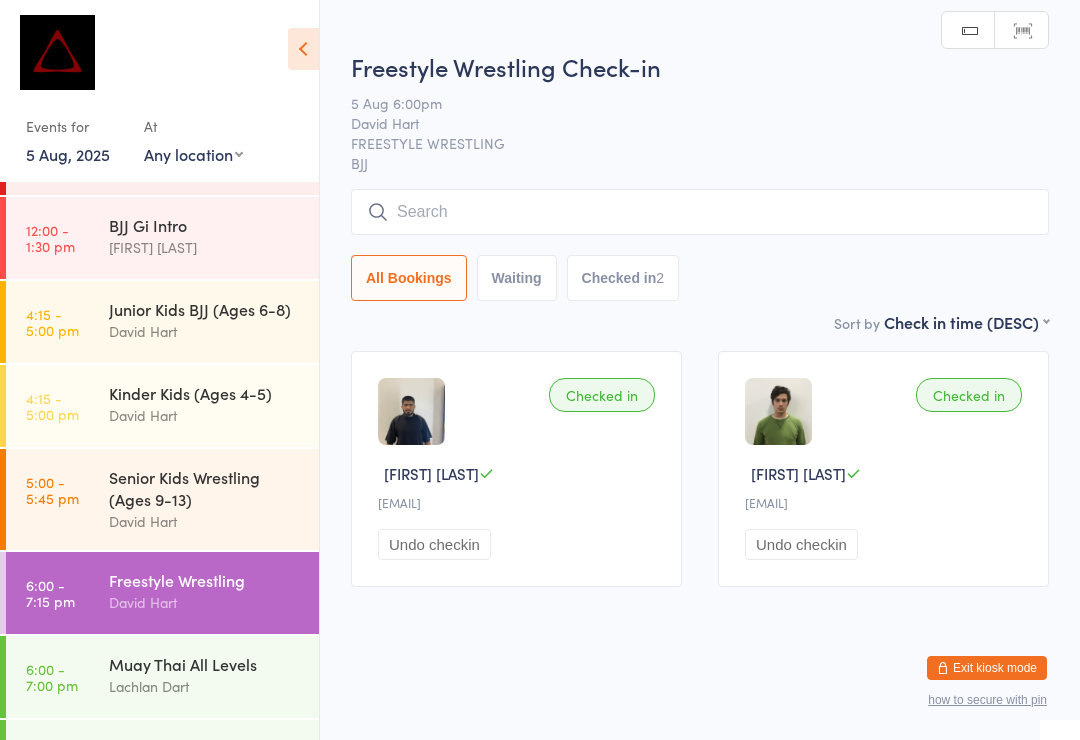 click at bounding box center (700, 212) 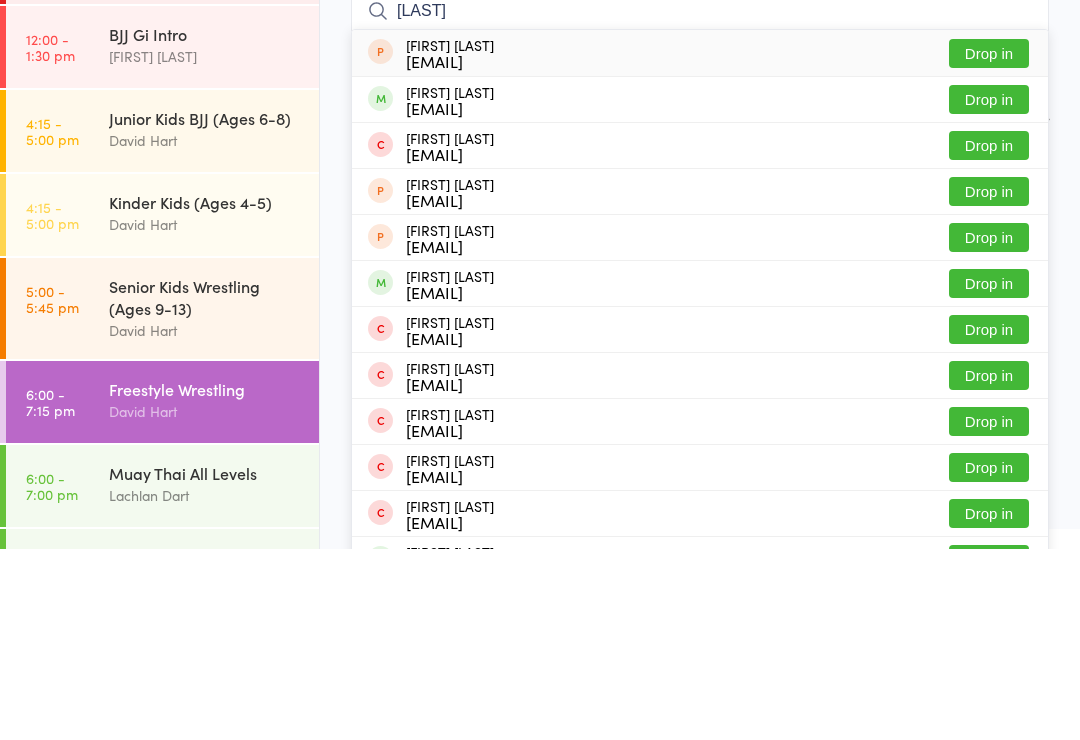 type on "[LAST]" 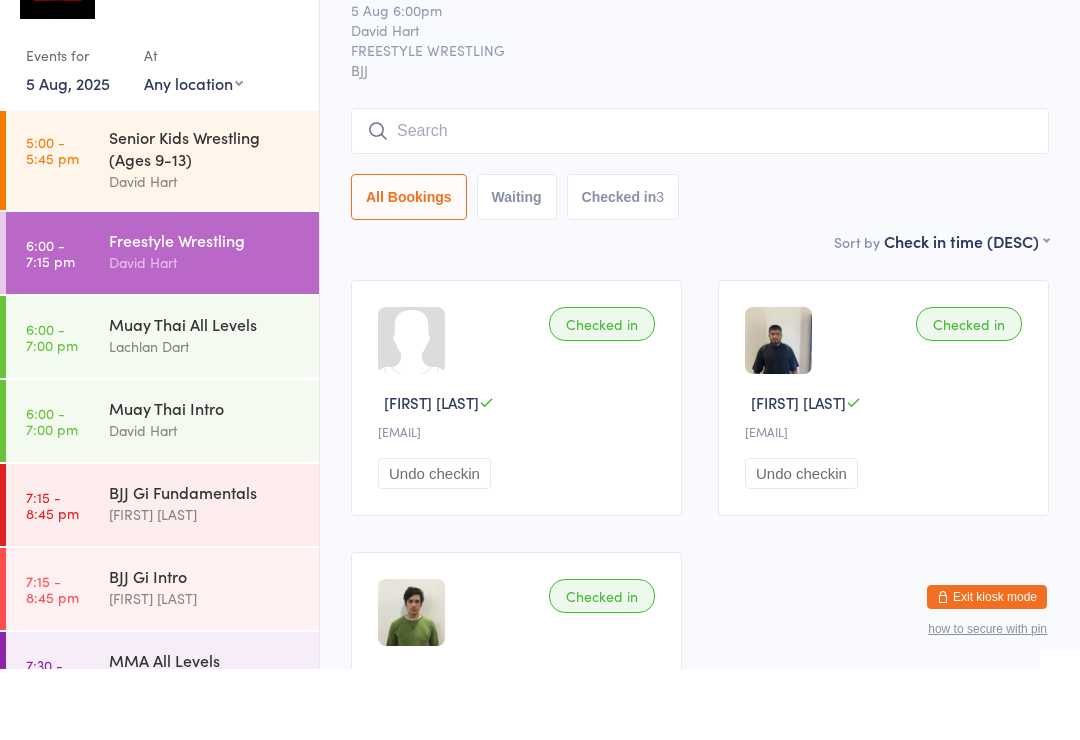 scroll, scrollTop: 778, scrollLeft: 0, axis: vertical 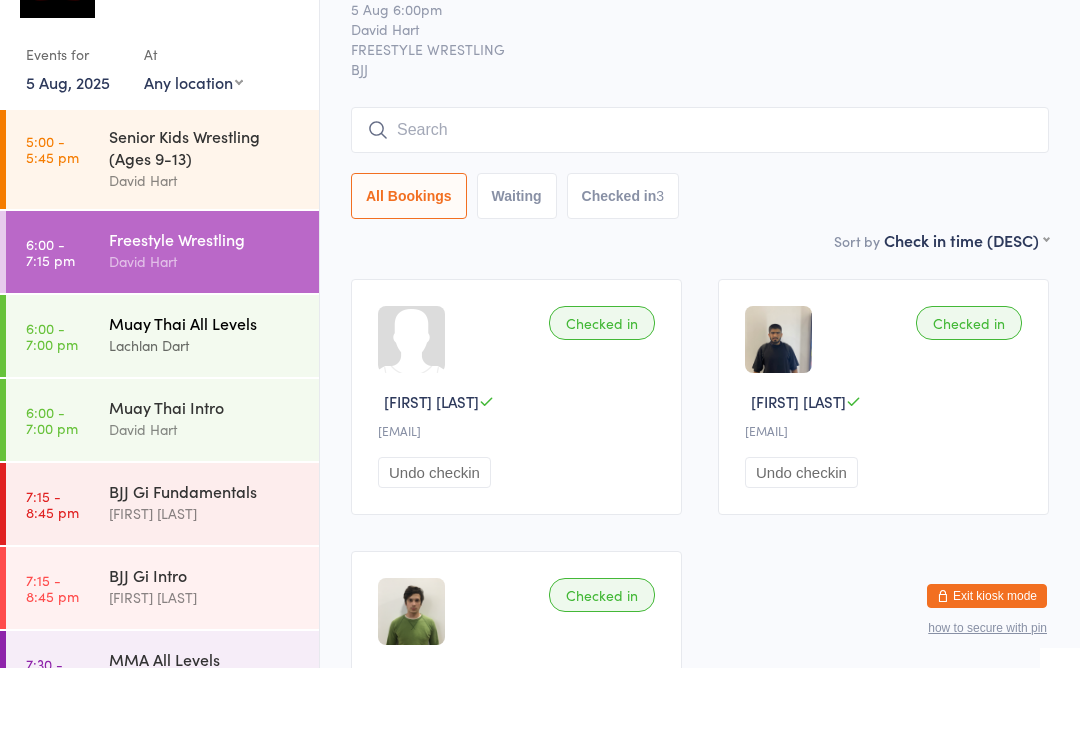 click on "Muay Thai All Levels" at bounding box center [205, 395] 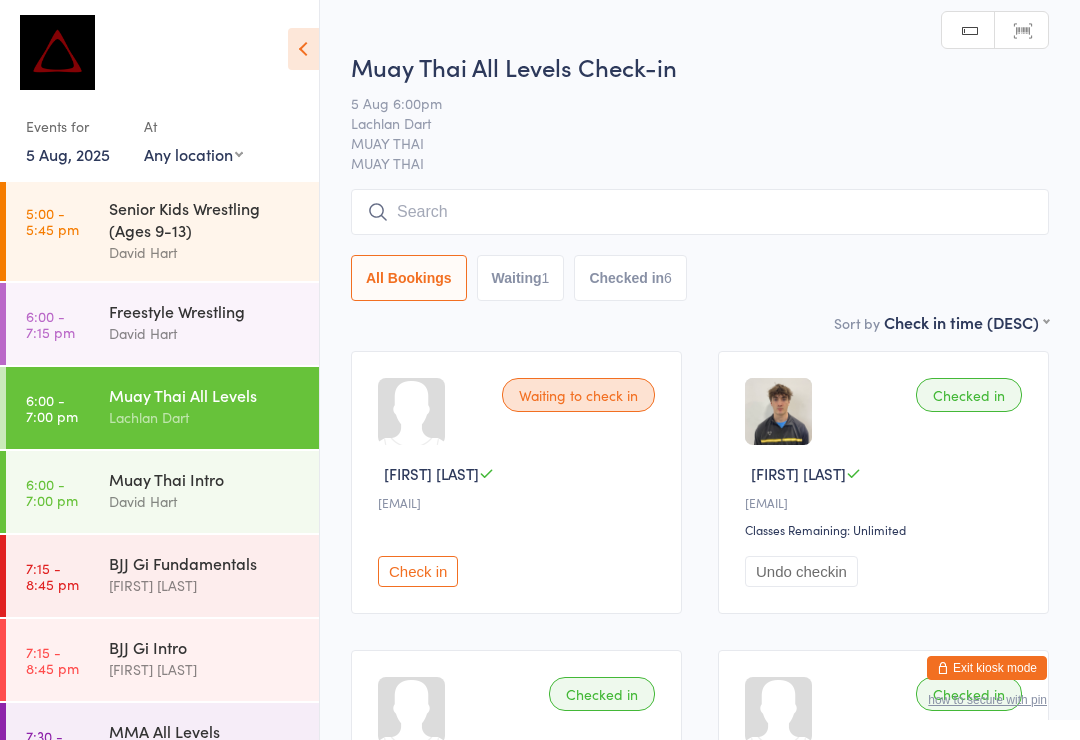click at bounding box center [700, 212] 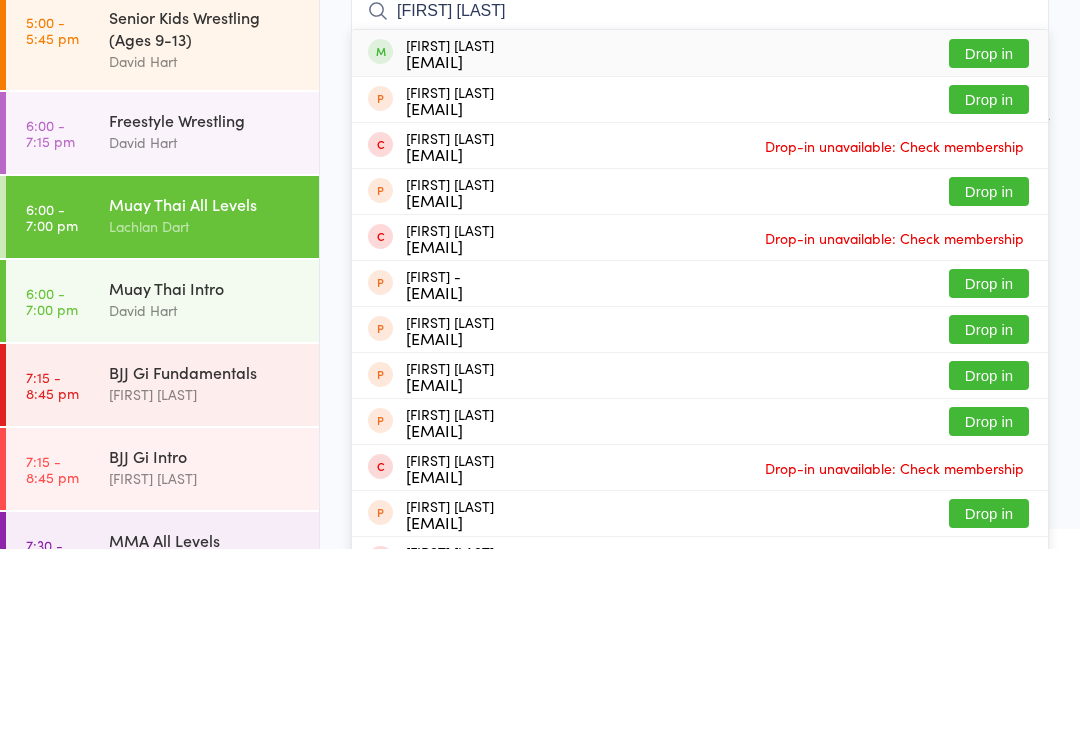 type on "[FIRST] [LAST]" 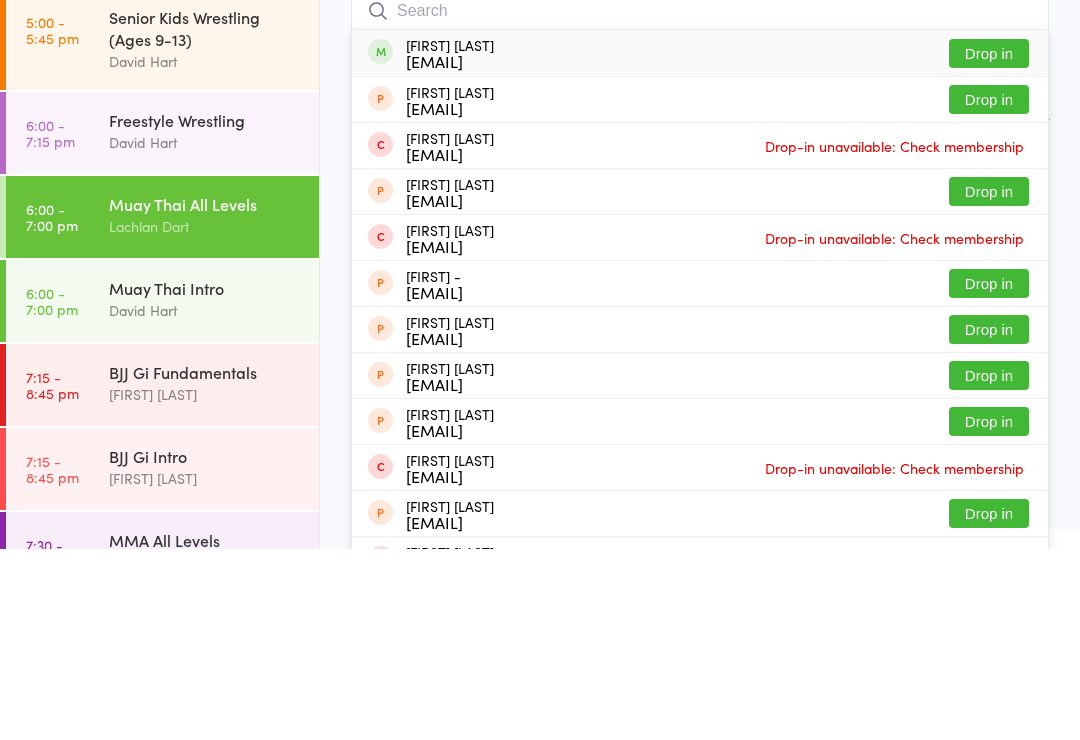 scroll, scrollTop: 191, scrollLeft: 0, axis: vertical 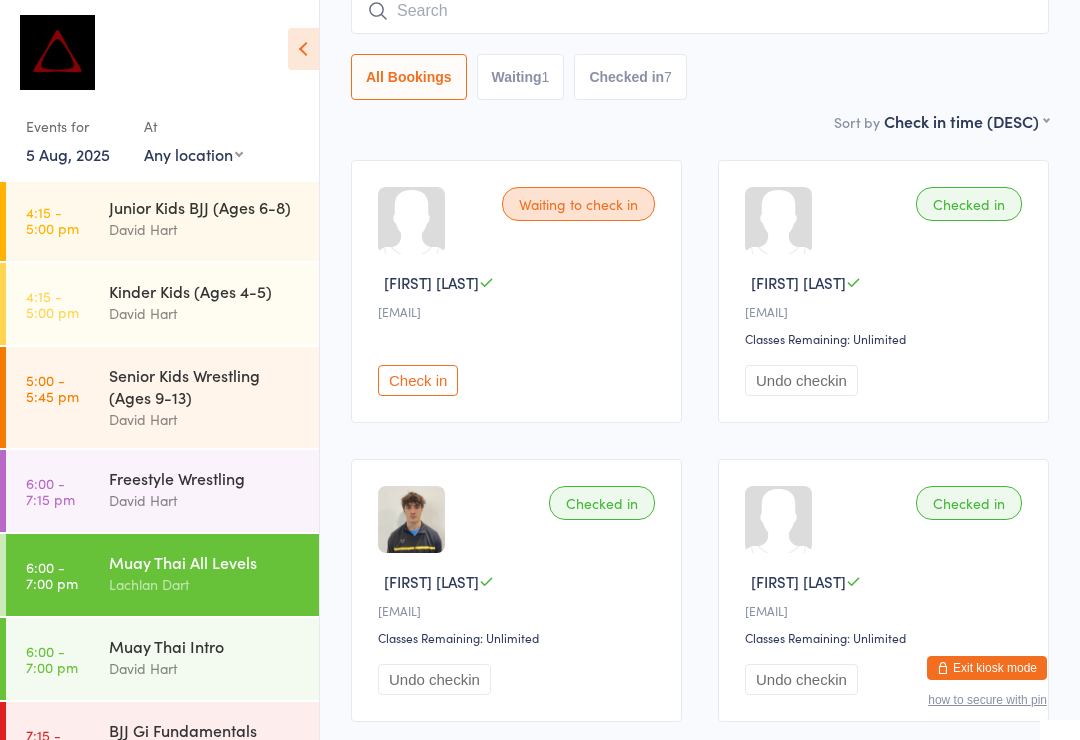 click on "Lachlan Dart" at bounding box center [205, 584] 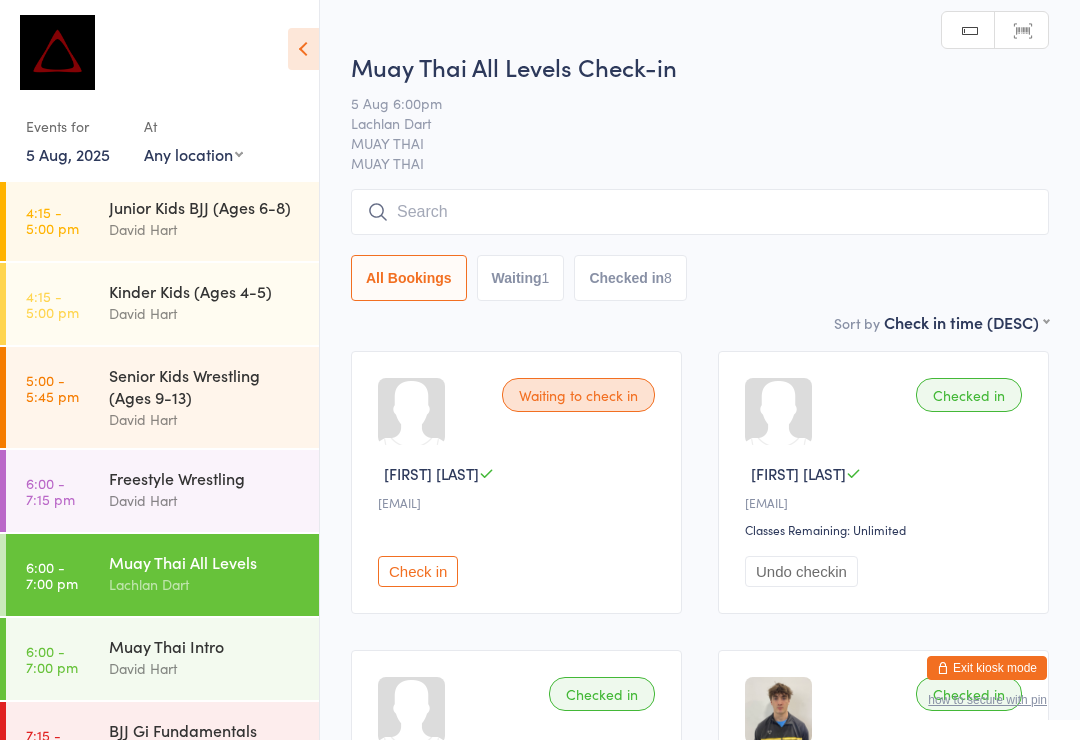 click at bounding box center [700, 212] 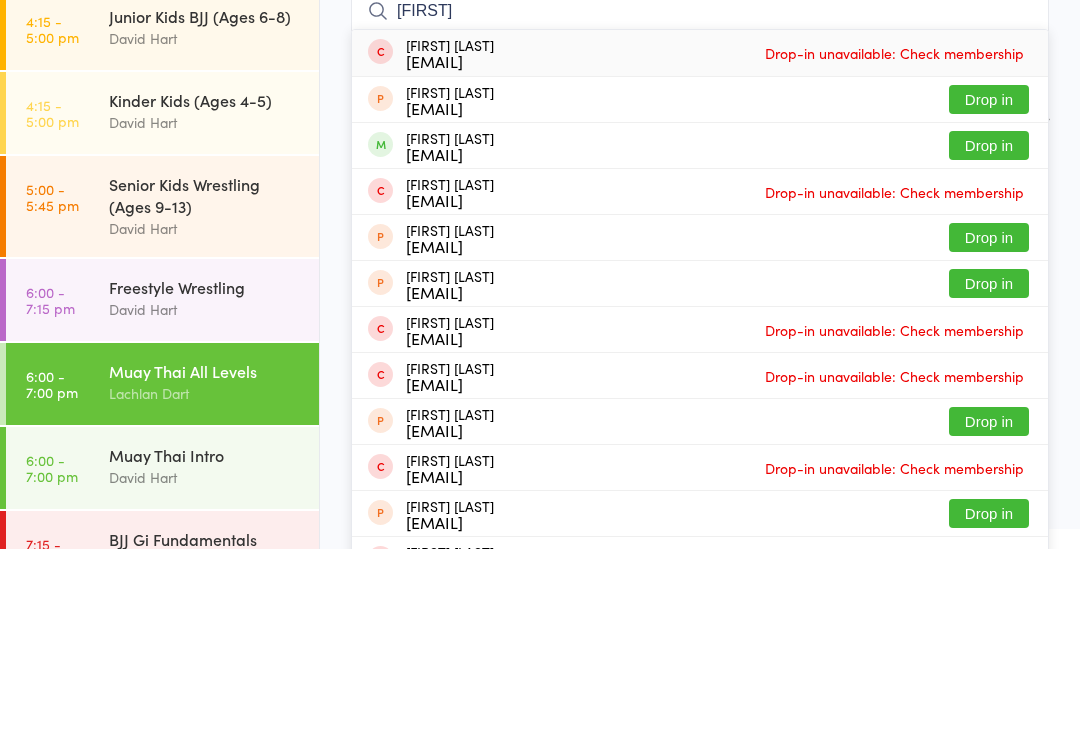 type on "[FIRST]" 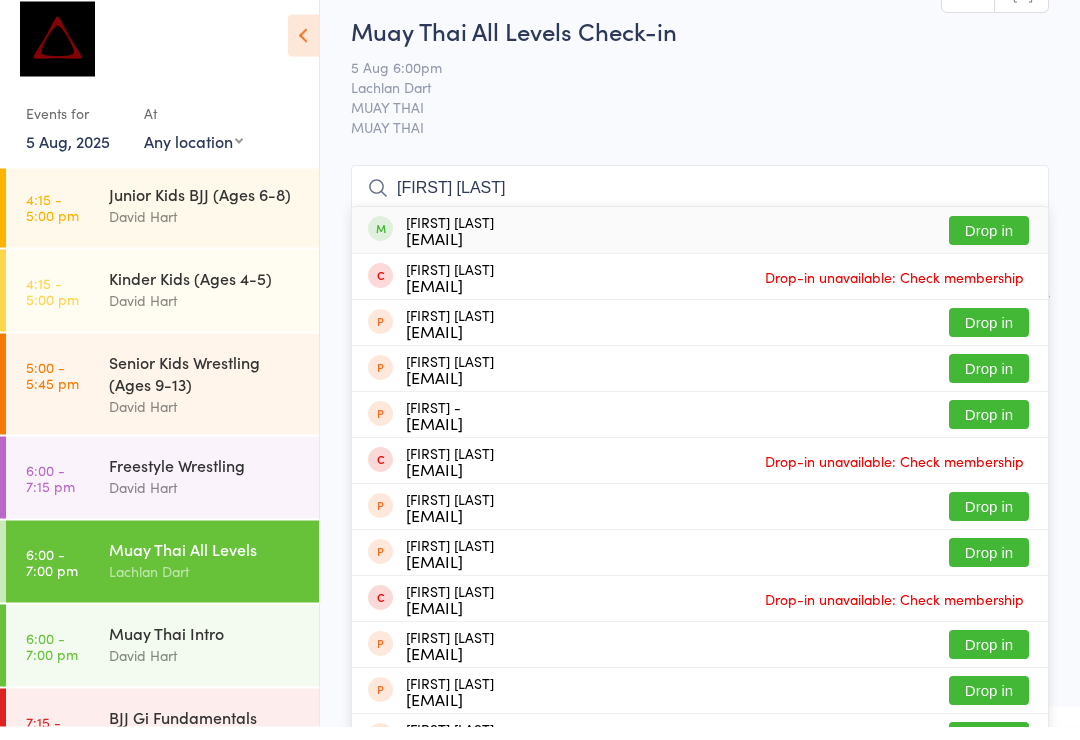 type on "[FIRST] [LAST]" 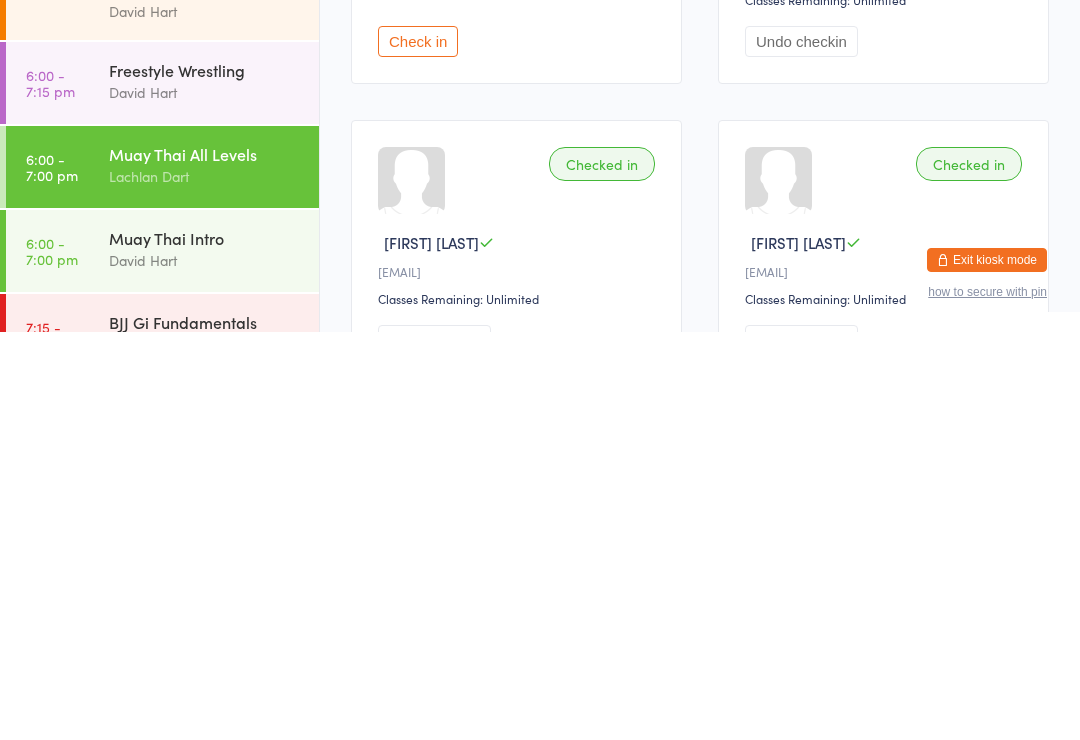 scroll, scrollTop: 123, scrollLeft: 0, axis: vertical 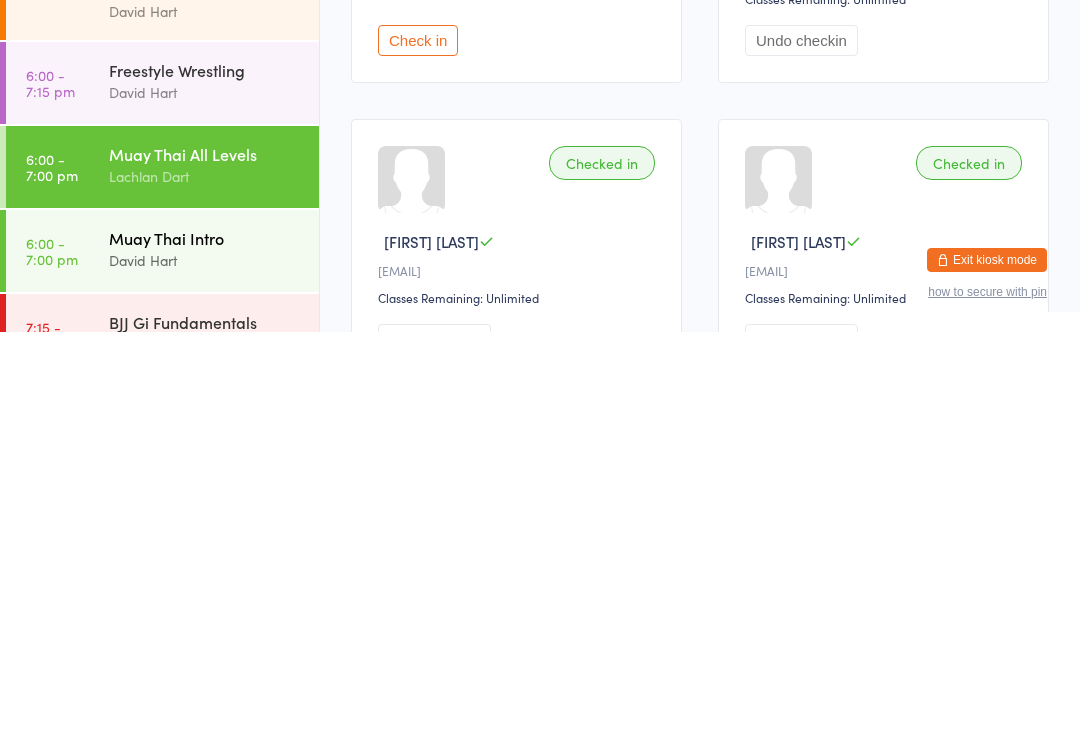 click on "David Hart" at bounding box center (205, 668) 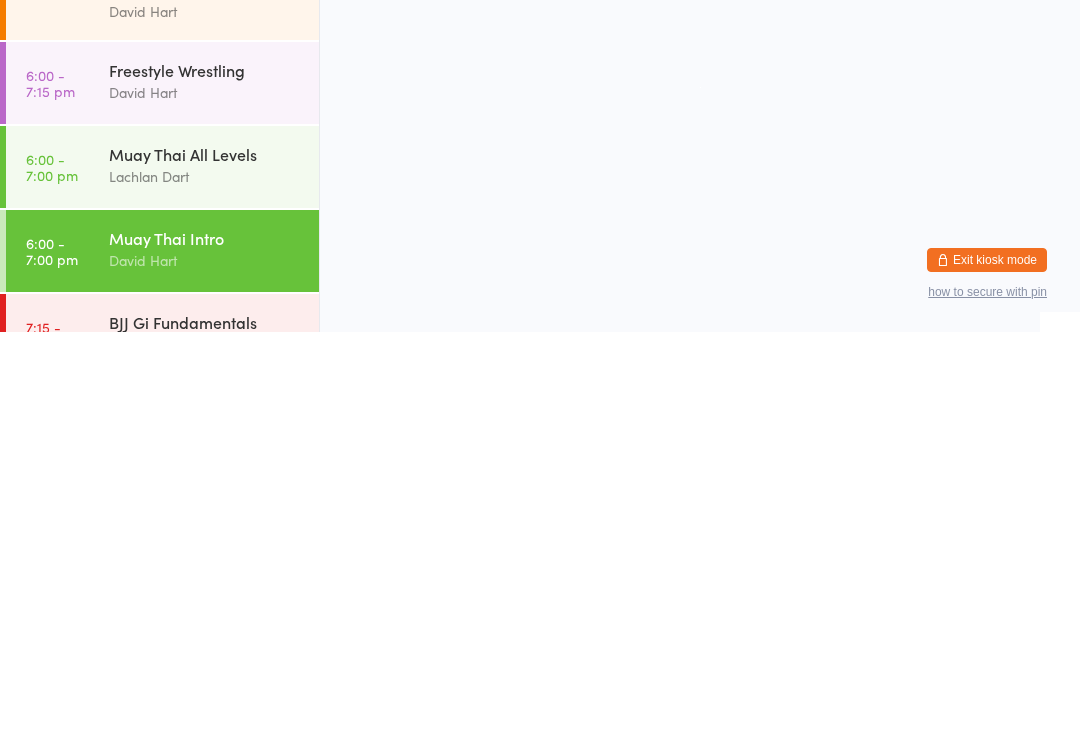 scroll, scrollTop: 0, scrollLeft: 0, axis: both 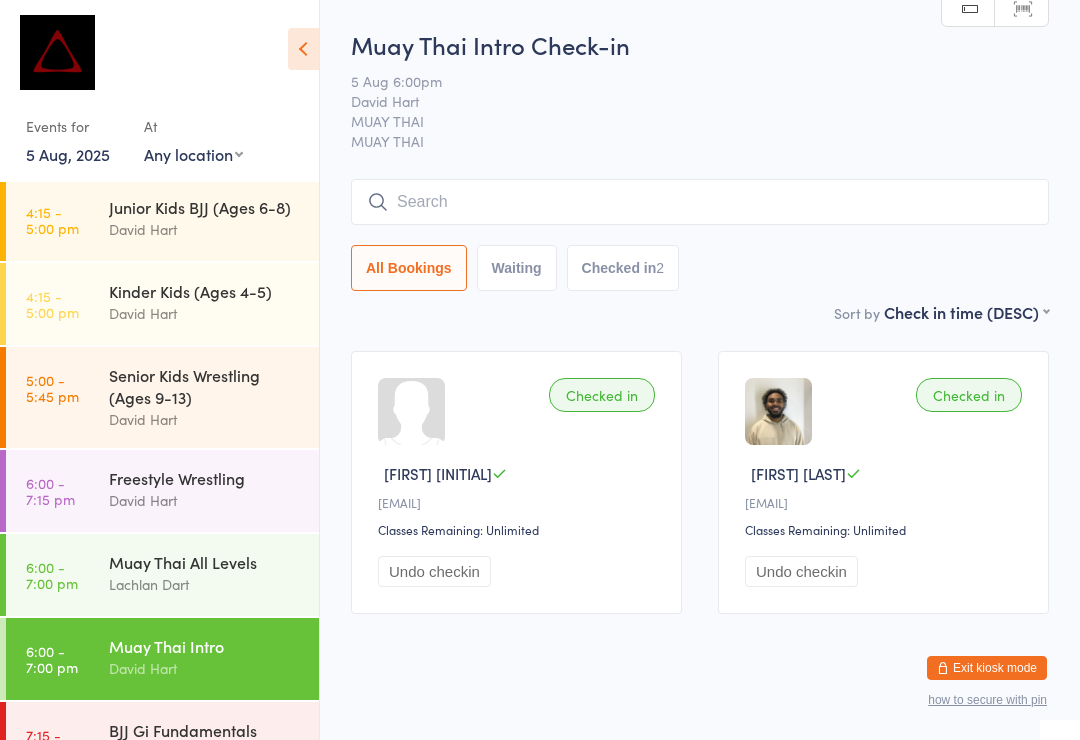 click at bounding box center [700, 202] 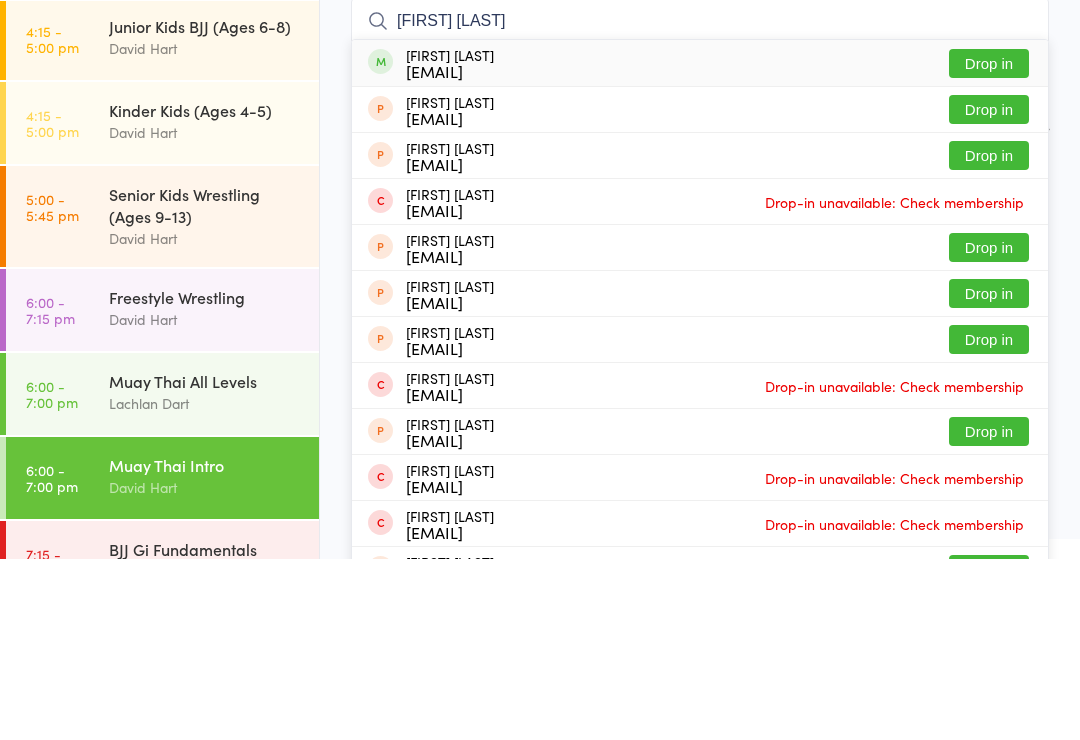 type on "[FIRST] [LAST]" 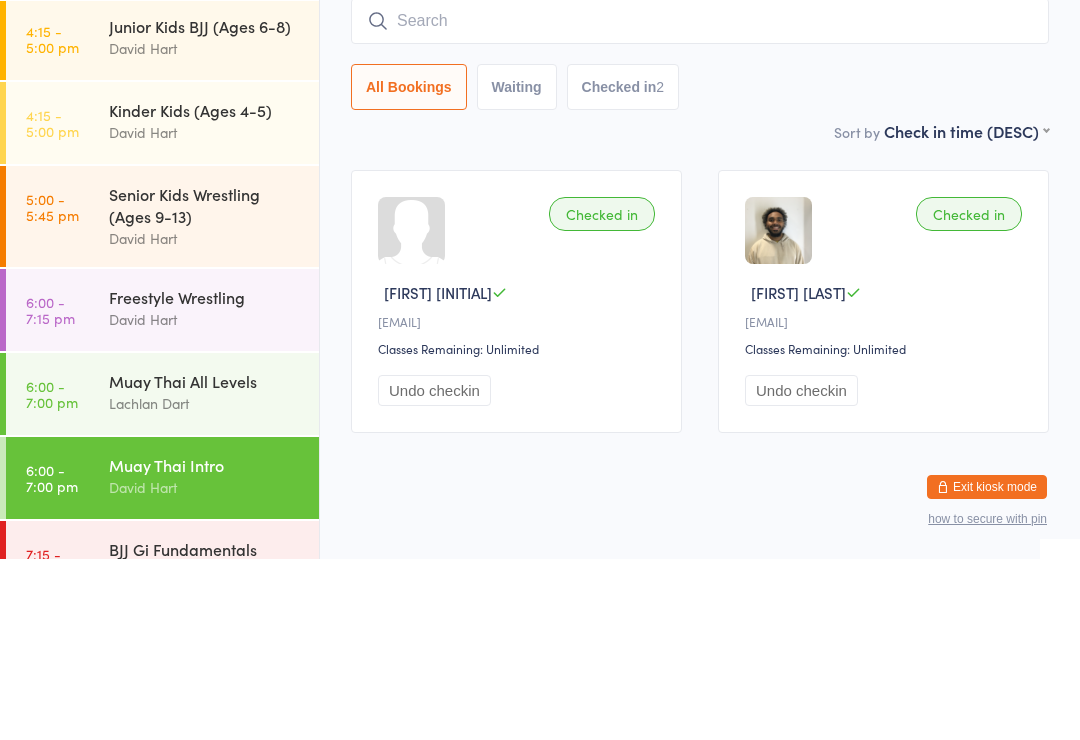 scroll, scrollTop: 38, scrollLeft: 0, axis: vertical 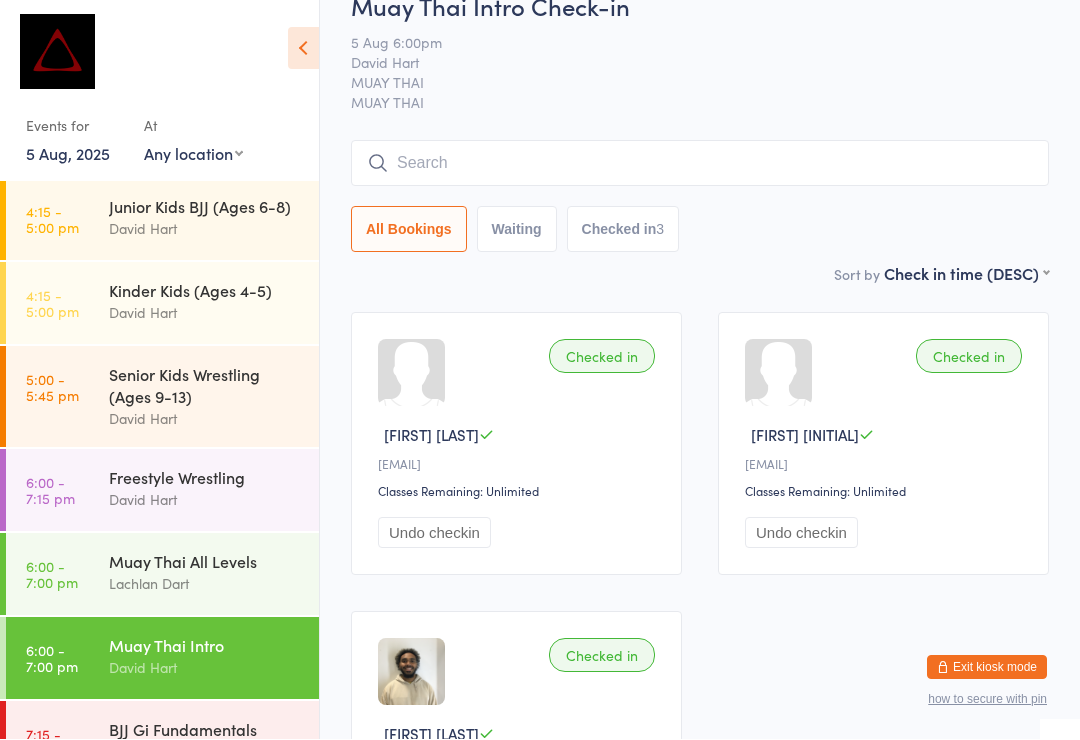 click at bounding box center [700, 164] 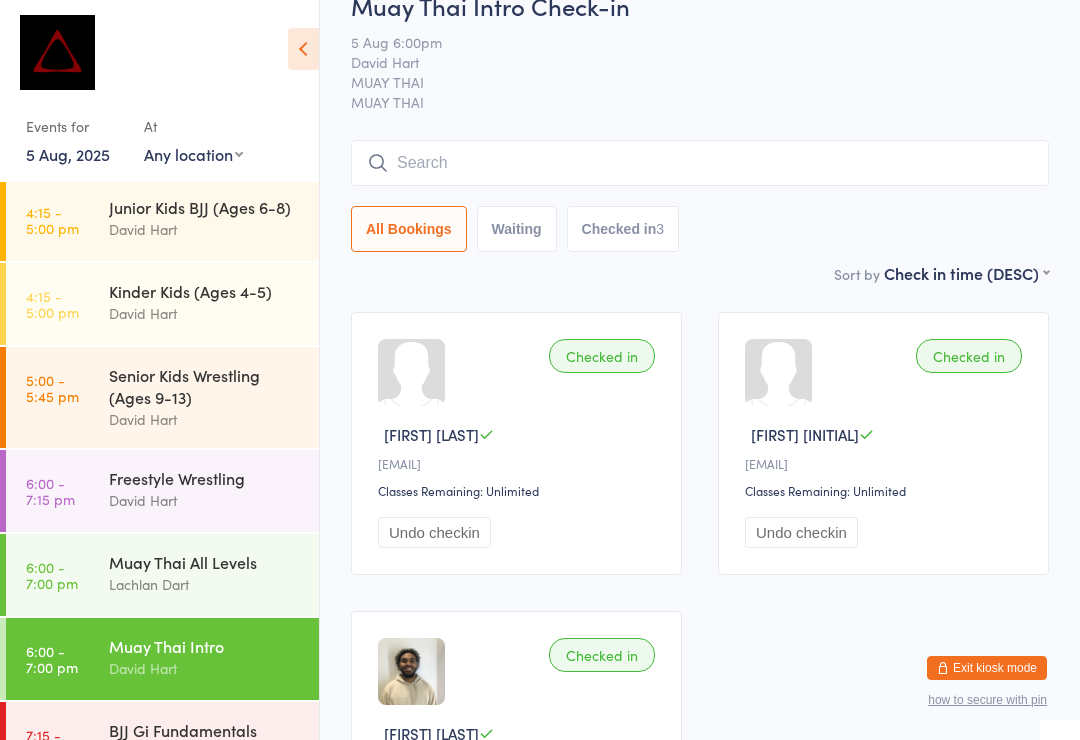 scroll, scrollTop: 38, scrollLeft: 0, axis: vertical 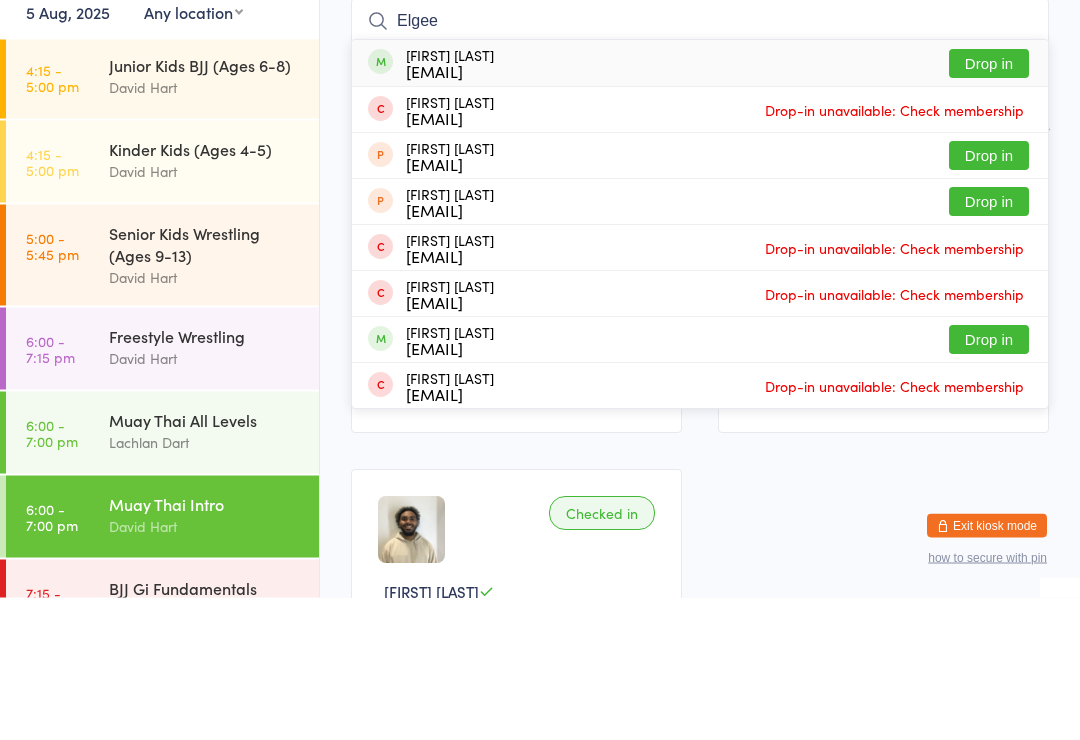 type on "Elgee" 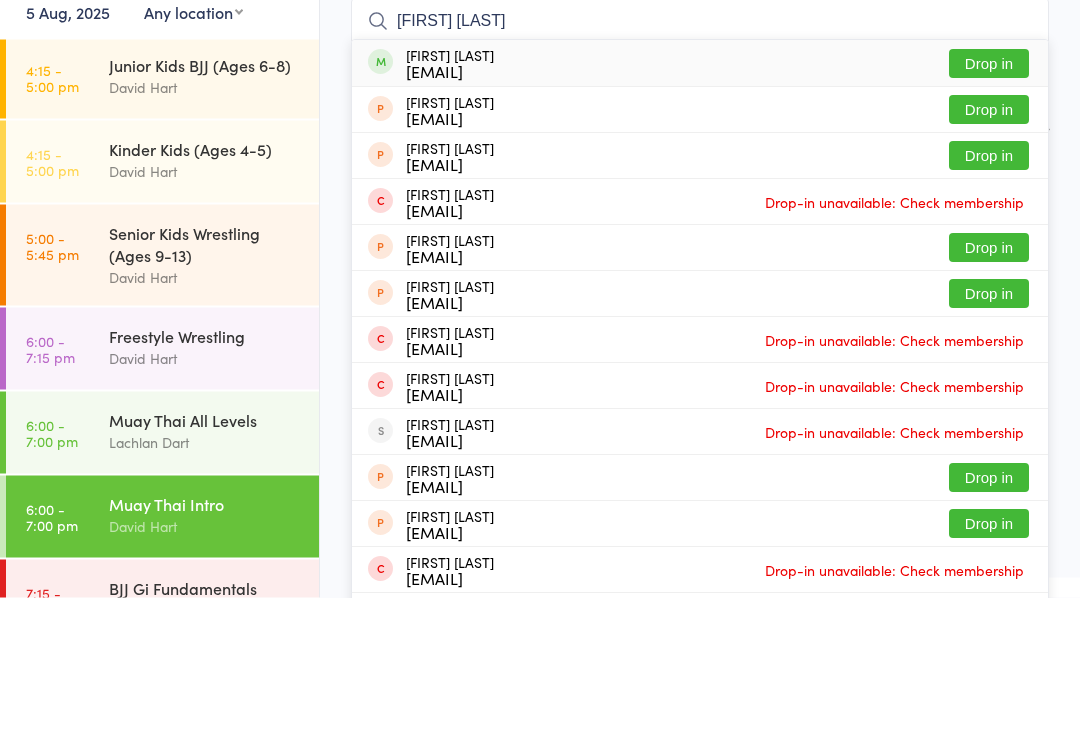 type on "[FIRST] [LAST]" 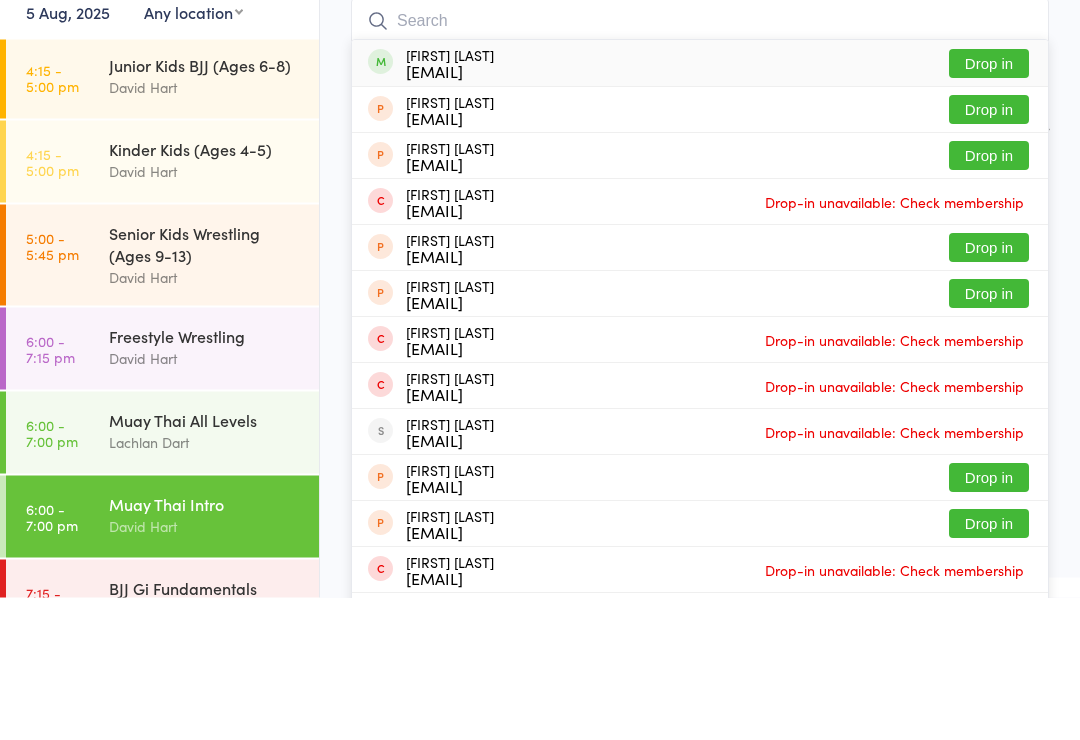 scroll, scrollTop: 181, scrollLeft: 0, axis: vertical 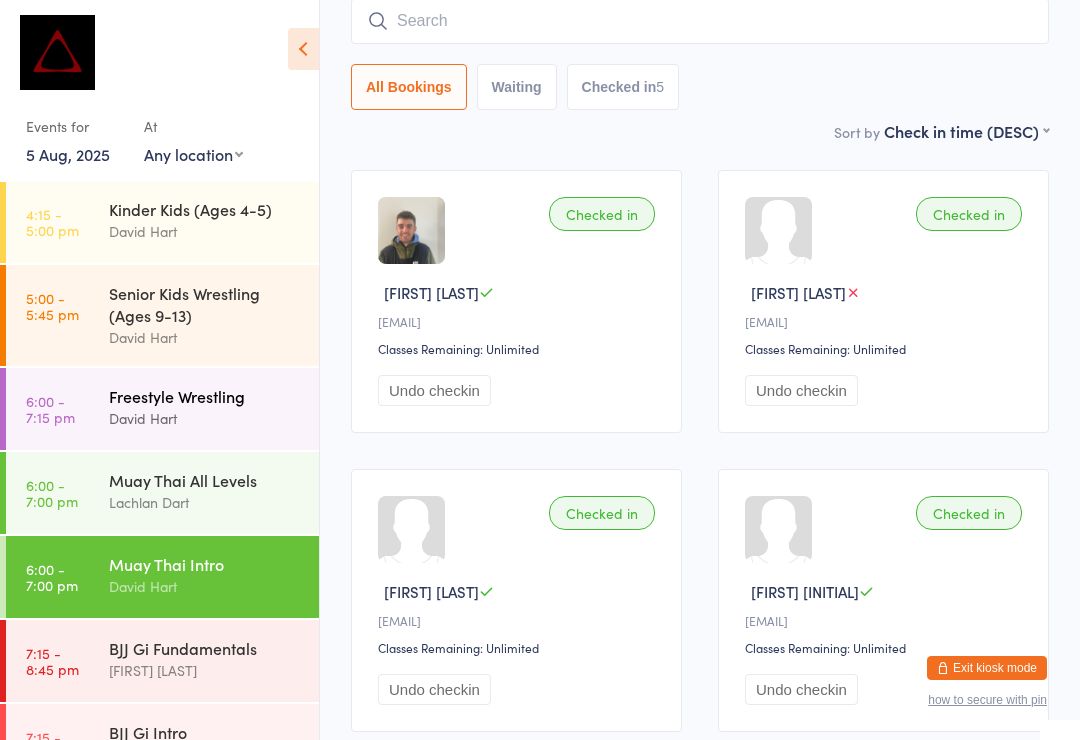 click on "David Hart" at bounding box center (205, 418) 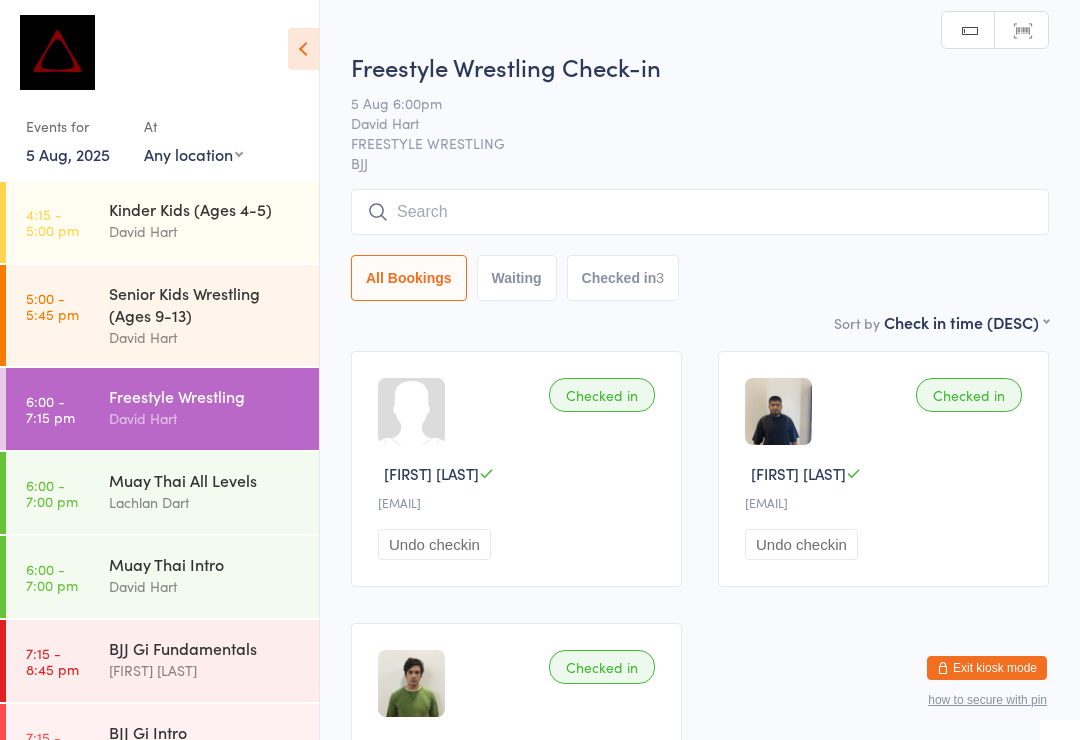 click at bounding box center [700, 212] 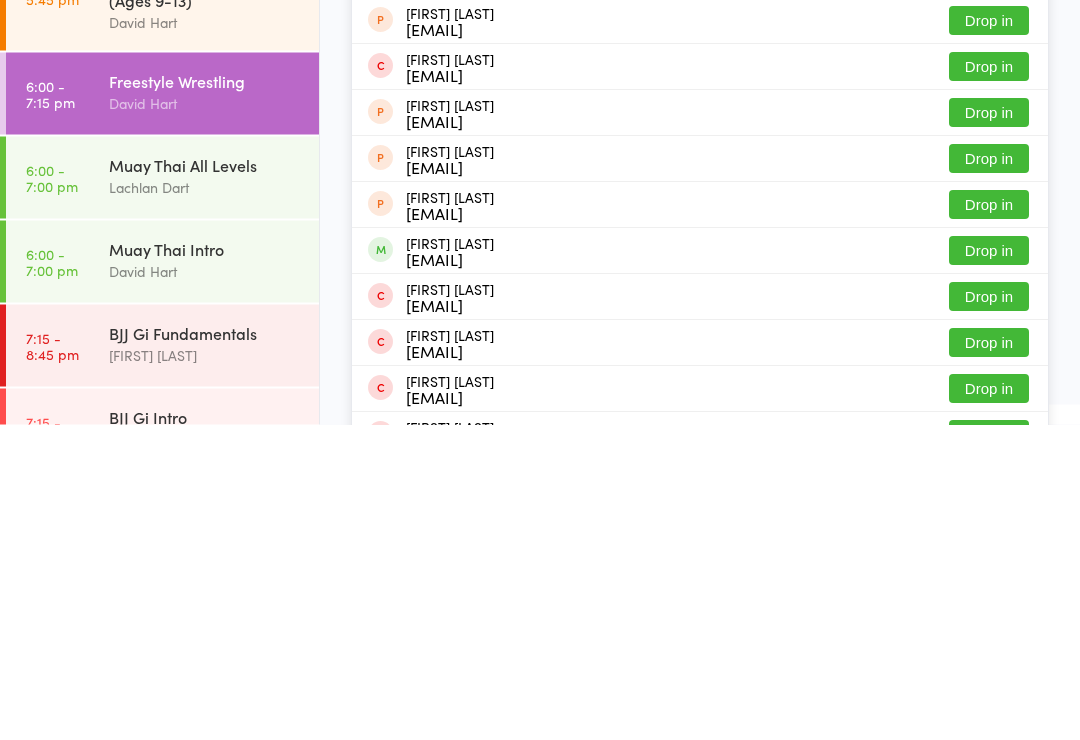 type on "Louis" 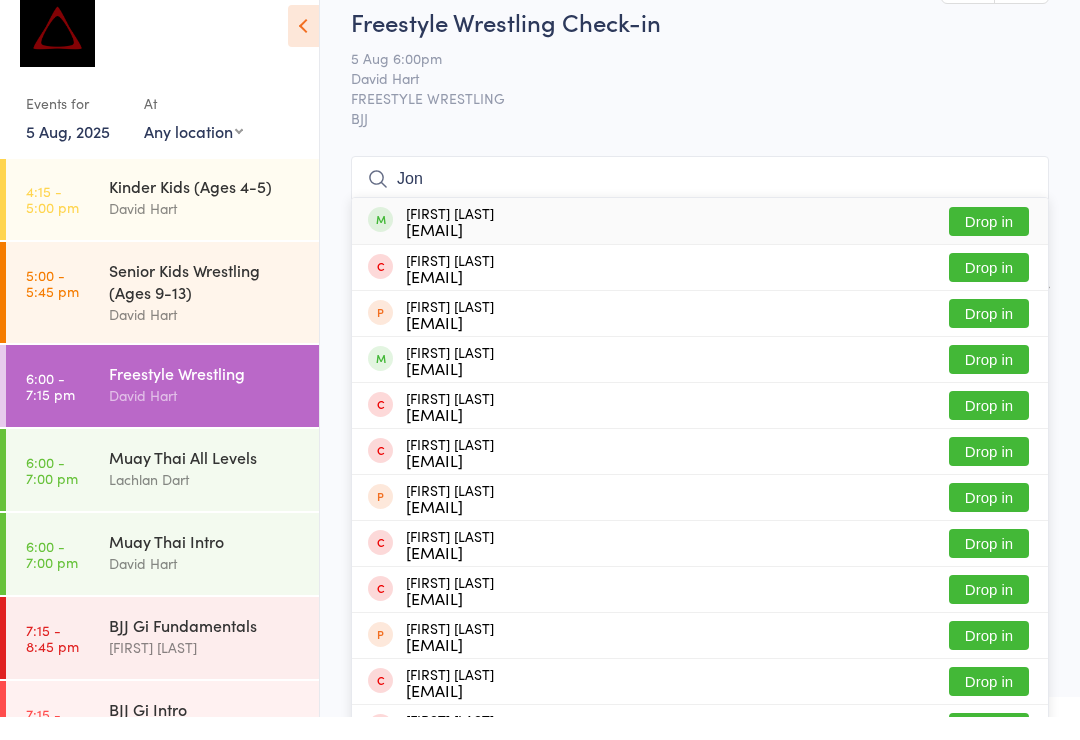 type on "Jon" 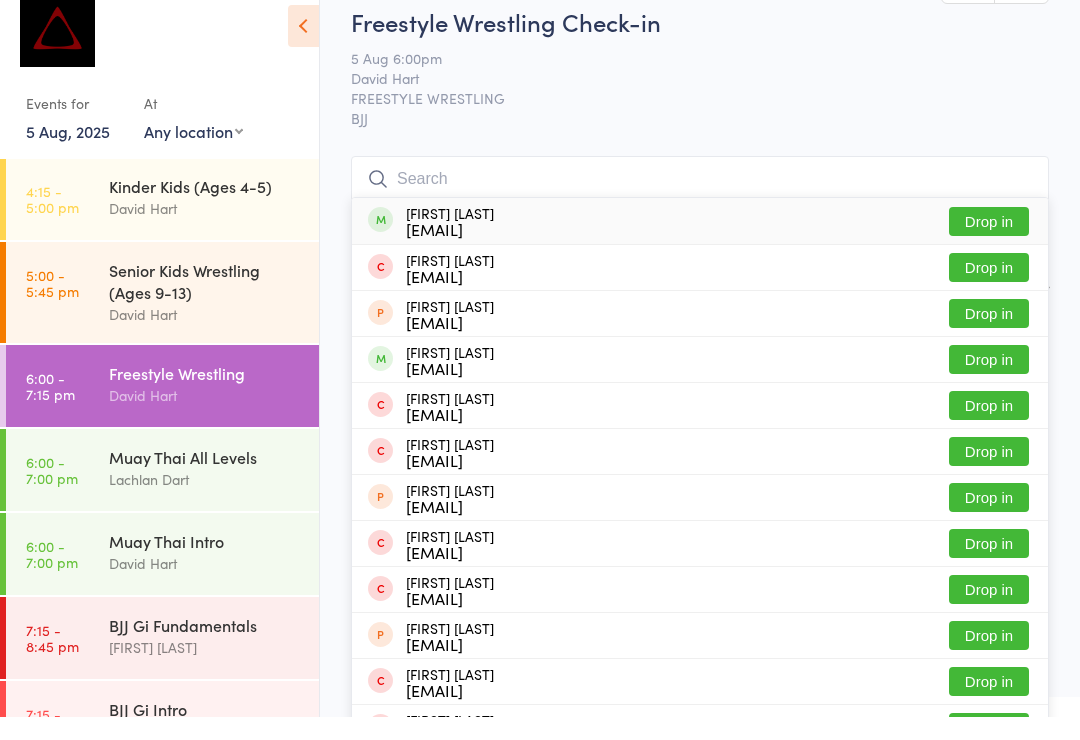 scroll, scrollTop: 23, scrollLeft: 0, axis: vertical 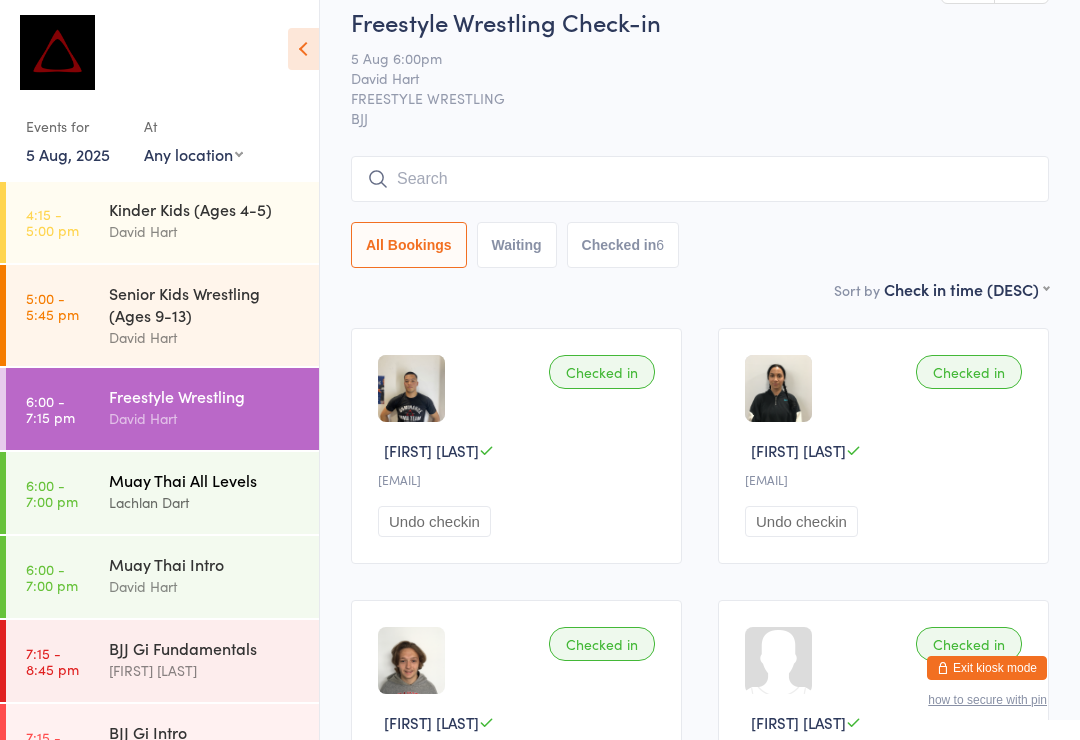 click on "[TIME] - [TIME] [PHRASE] [FIRST] [LAST]" at bounding box center (162, 493) 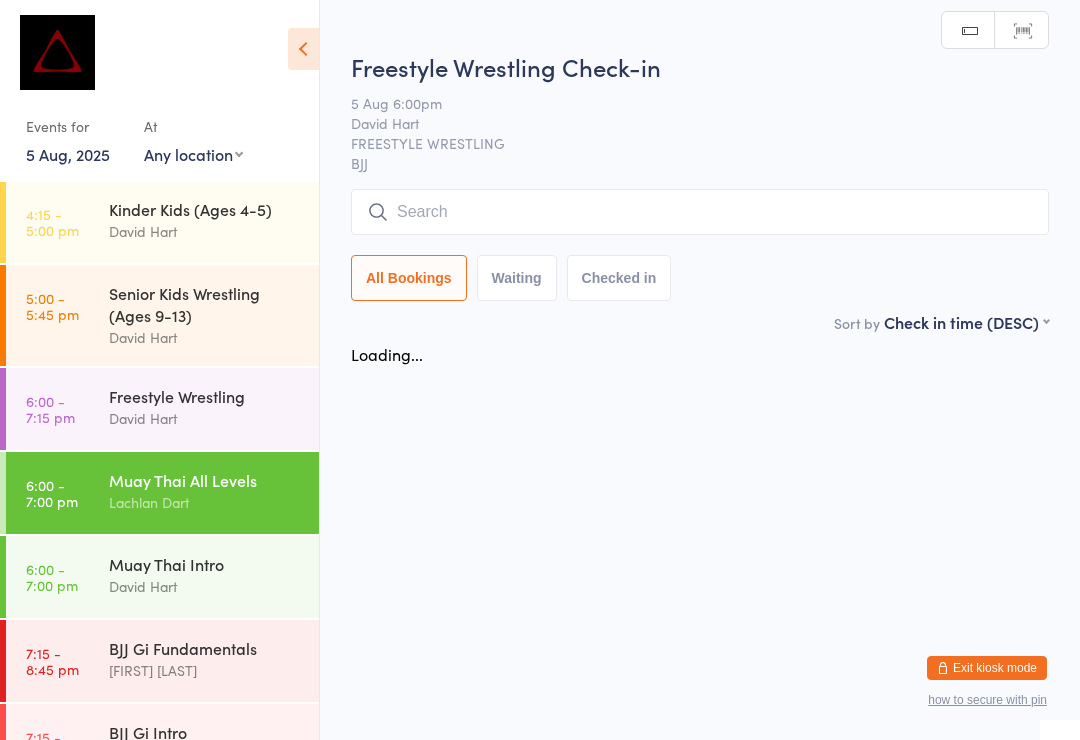 scroll, scrollTop: 0, scrollLeft: 0, axis: both 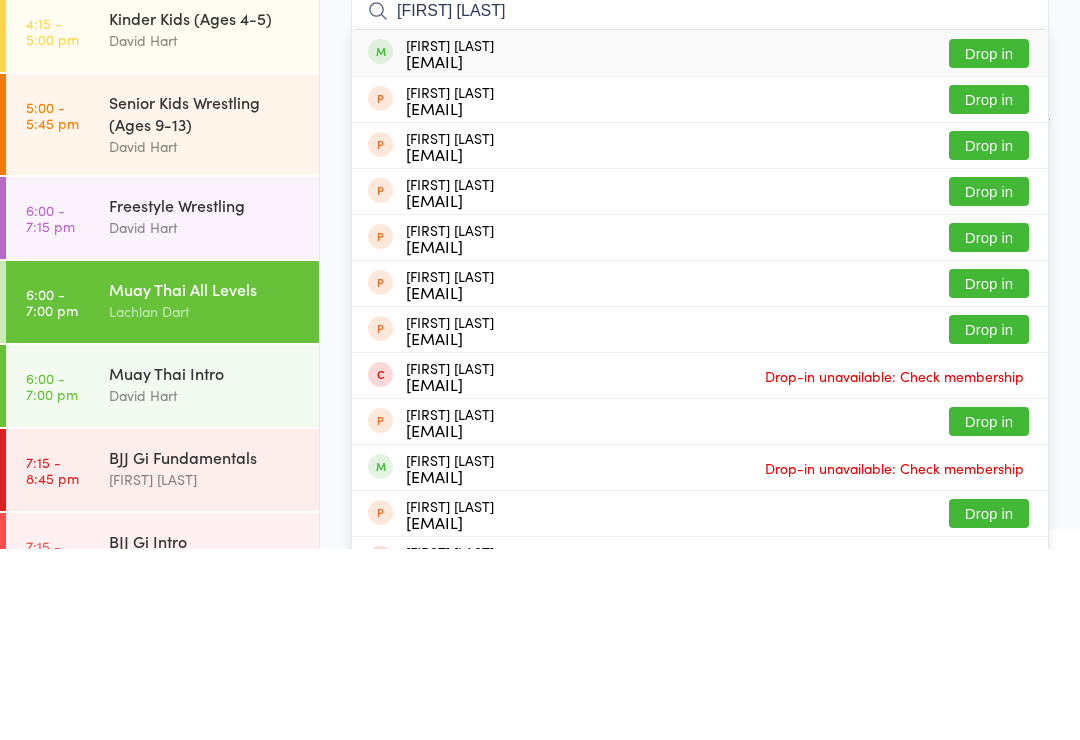 type on "[FIRST] [LAST]" 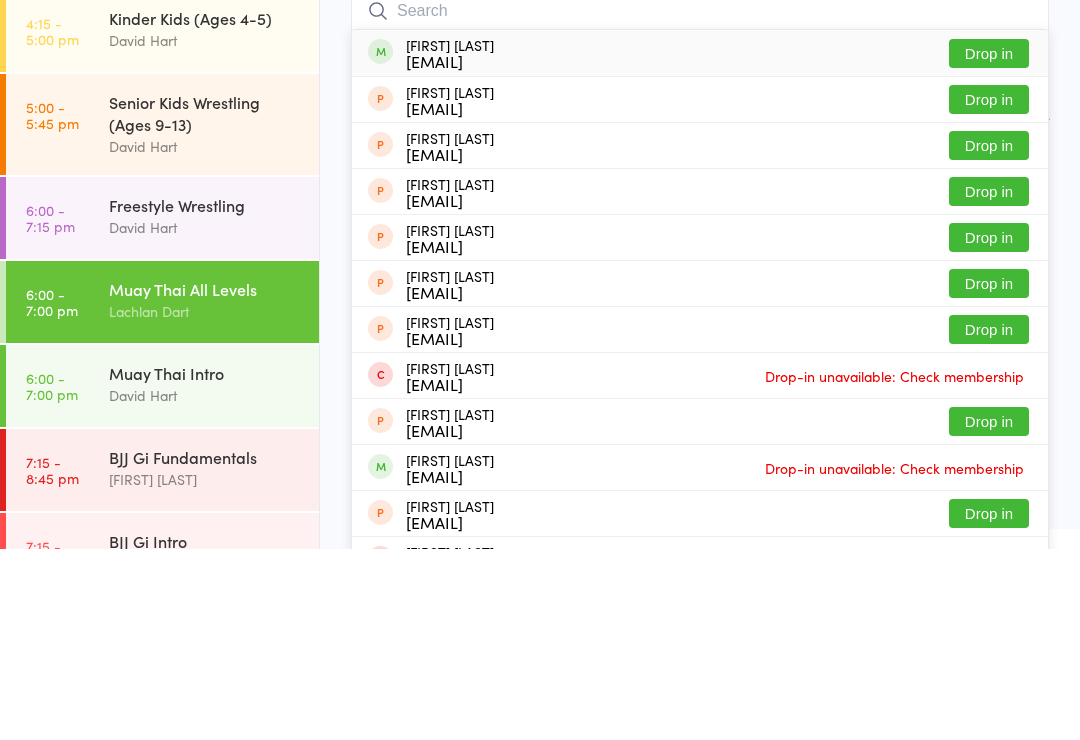 scroll, scrollTop: 191, scrollLeft: 0, axis: vertical 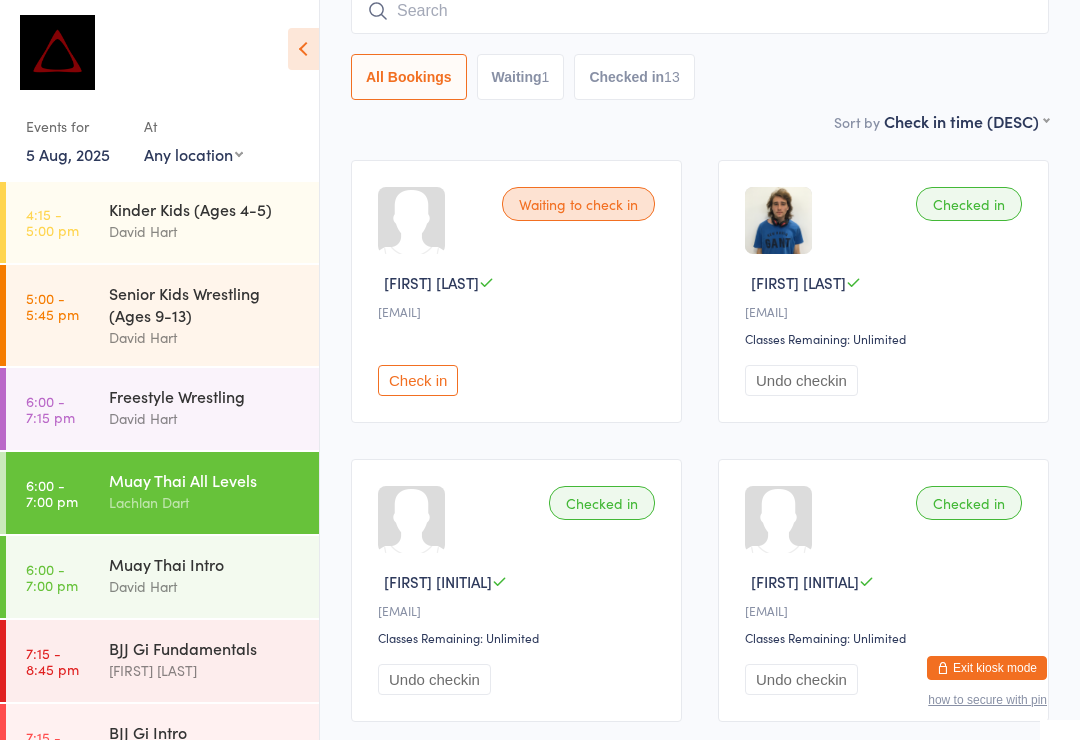 click at bounding box center (700, 11) 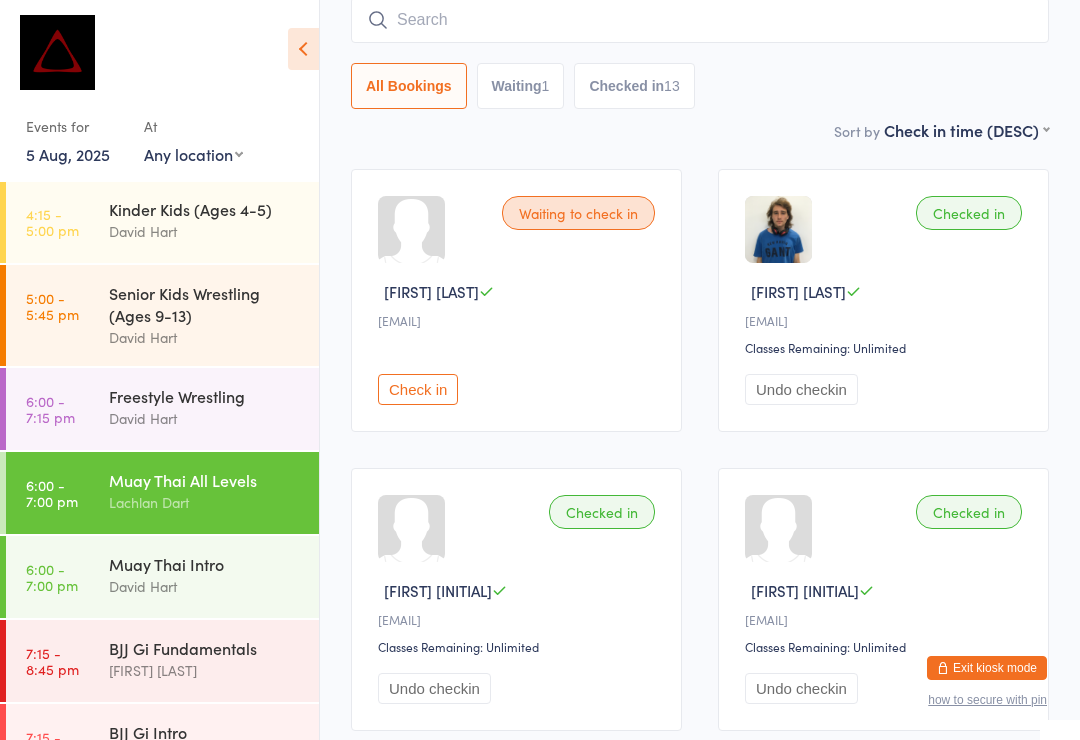 scroll, scrollTop: 181, scrollLeft: 0, axis: vertical 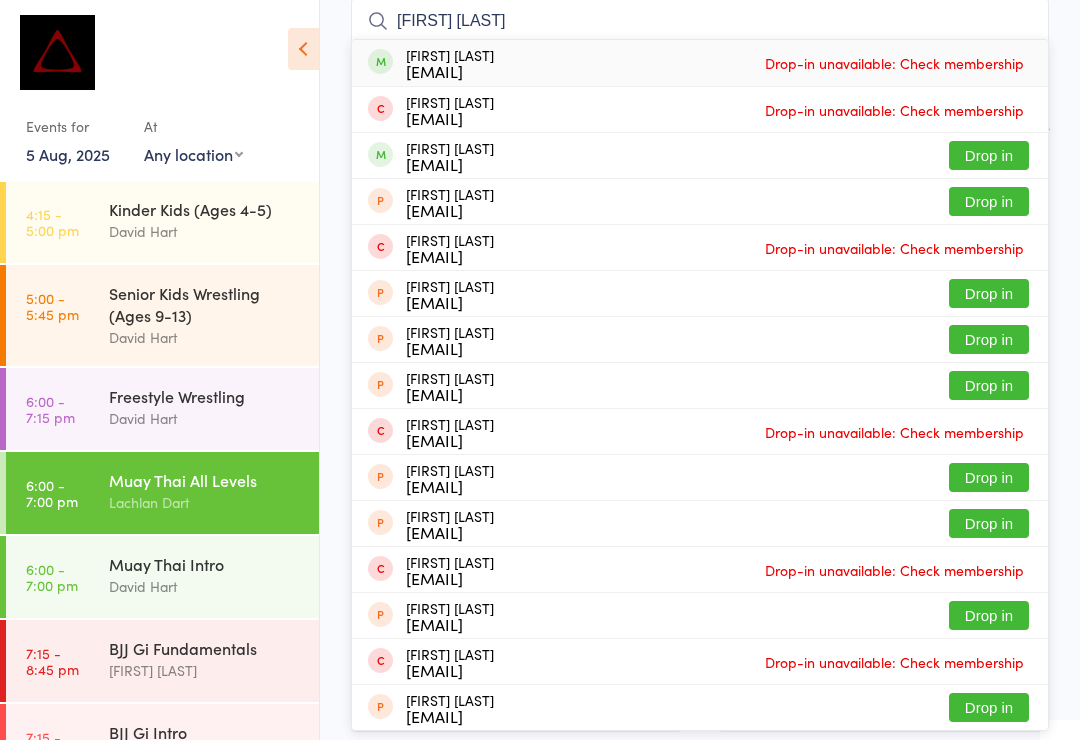 type on "[FIRST] [LAST]" 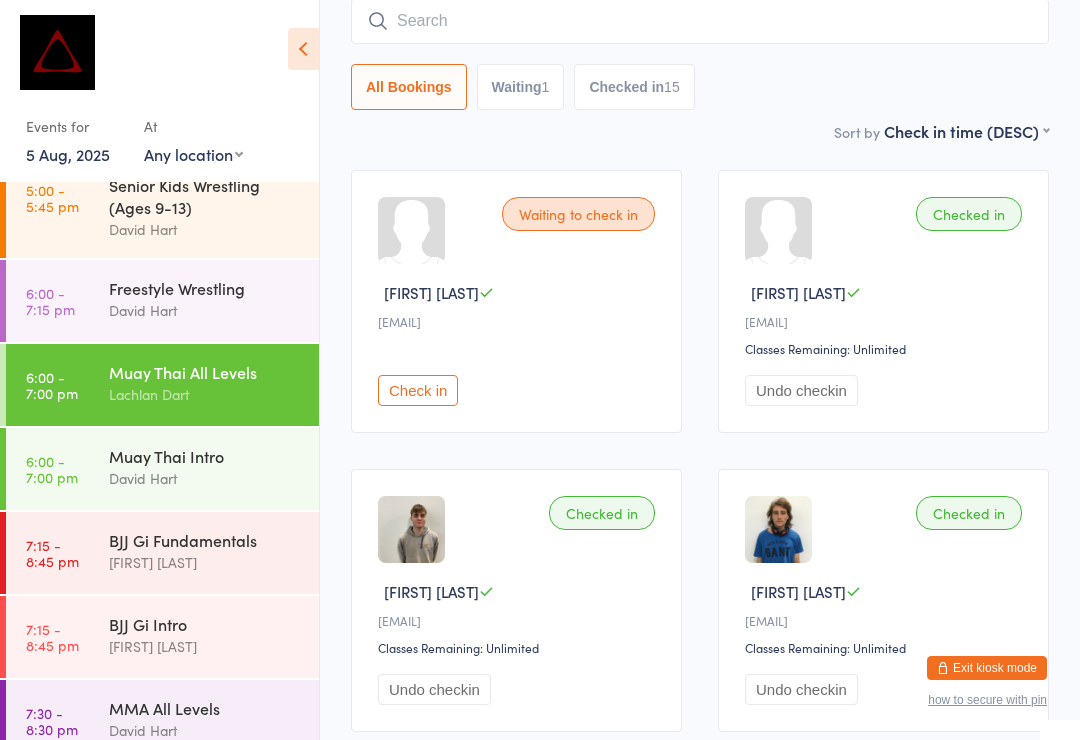 scroll, scrollTop: 808, scrollLeft: 0, axis: vertical 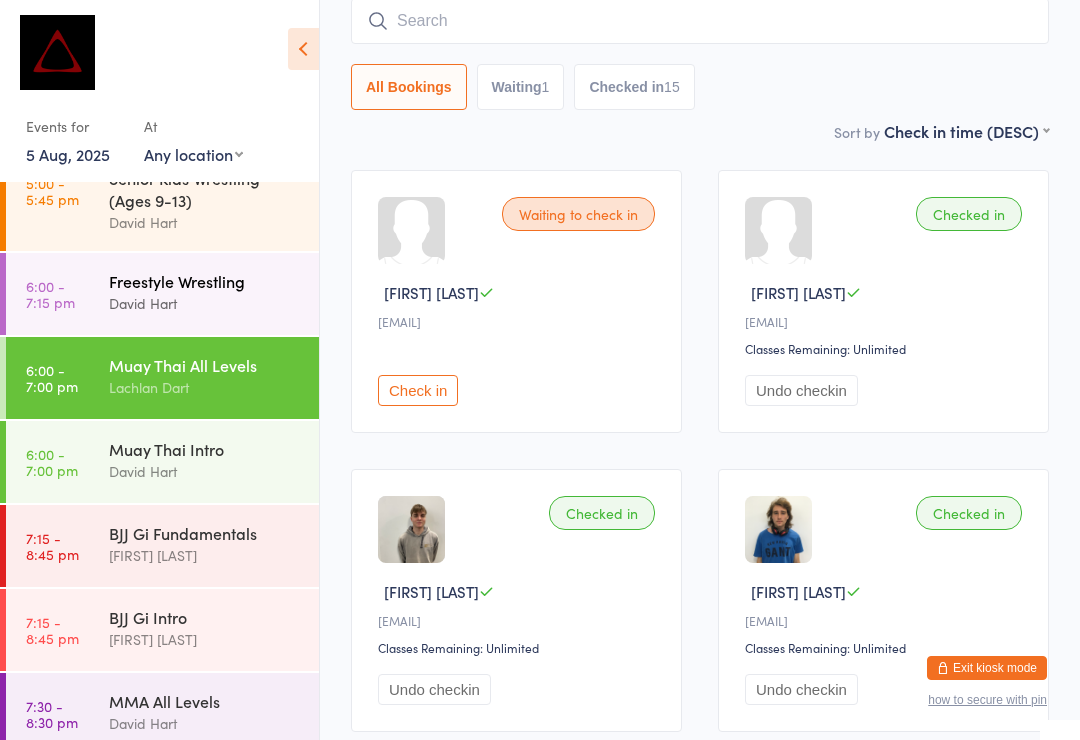 click on "[TIME] - [TIME] [ACTIVITY] [FIRST] [LAST]" at bounding box center (162, 294) 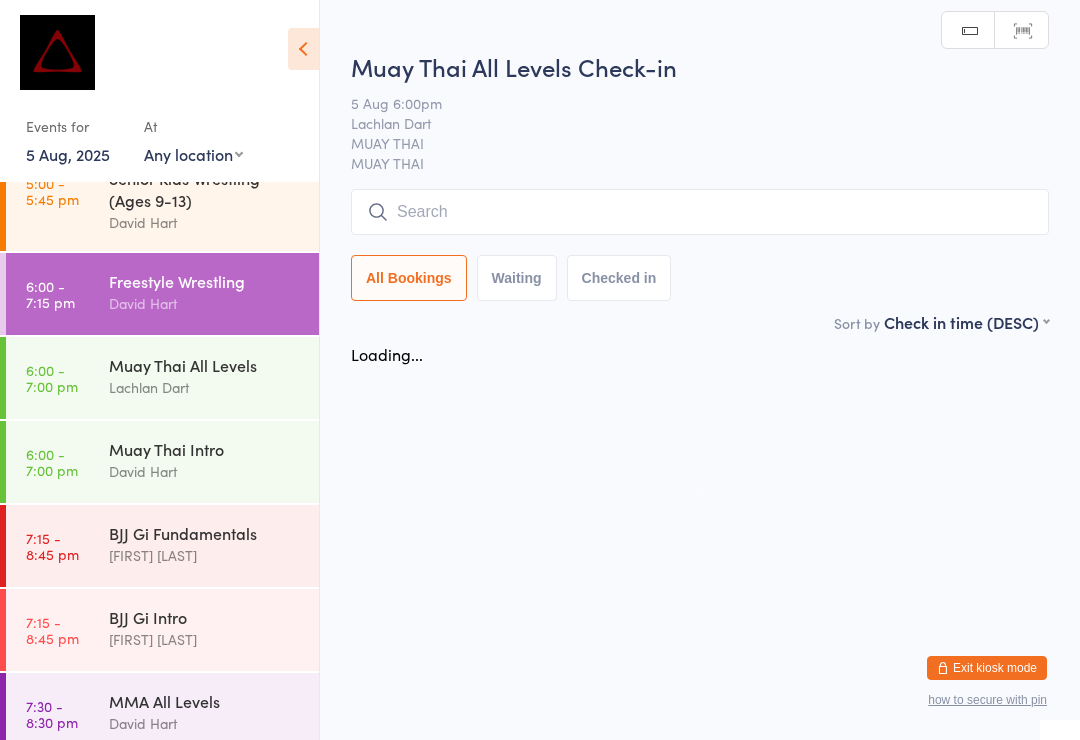 scroll, scrollTop: 0, scrollLeft: 0, axis: both 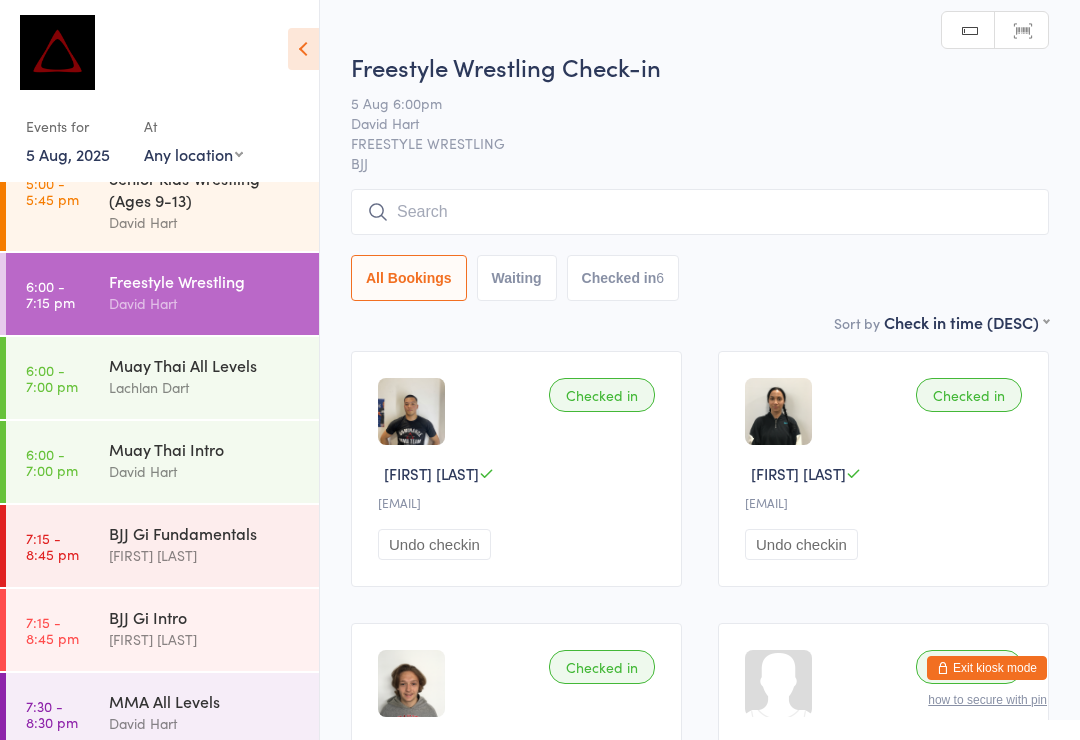 click at bounding box center [700, 212] 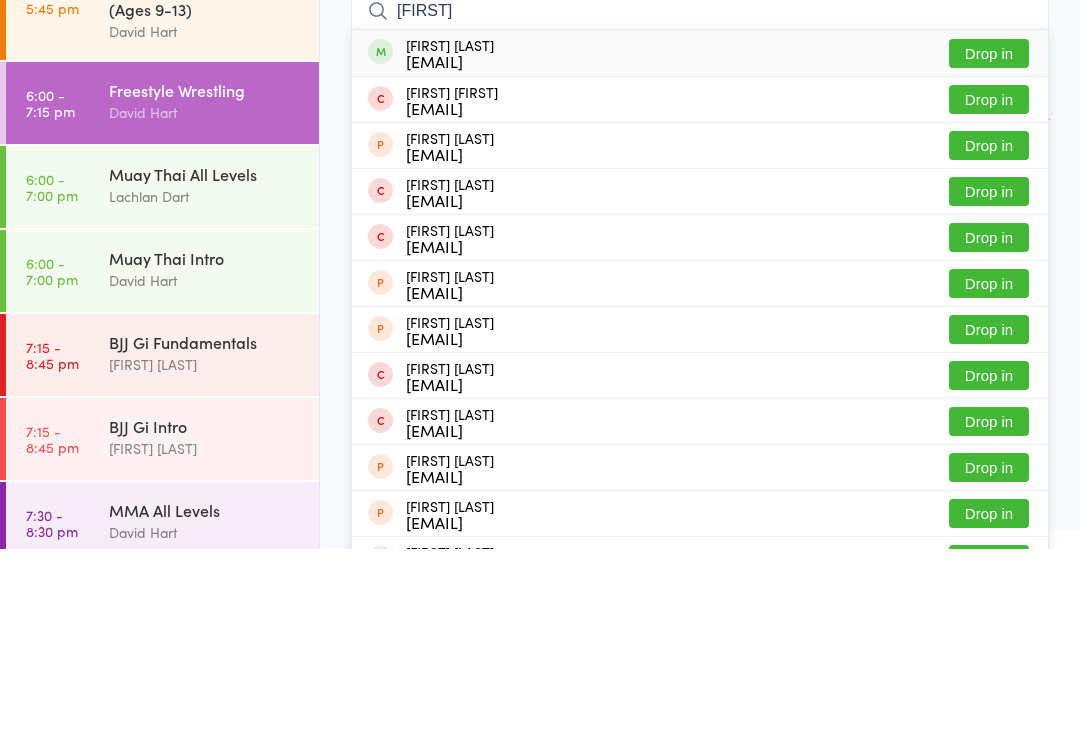 type on "[FIRST]" 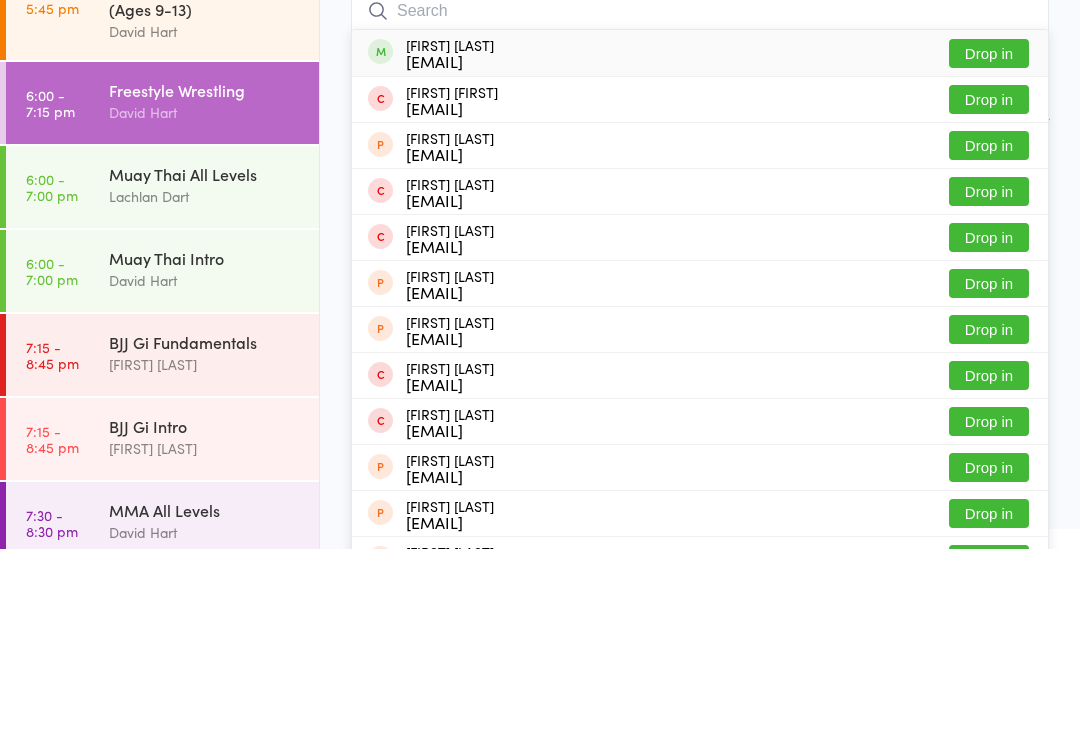 scroll, scrollTop: 191, scrollLeft: 0, axis: vertical 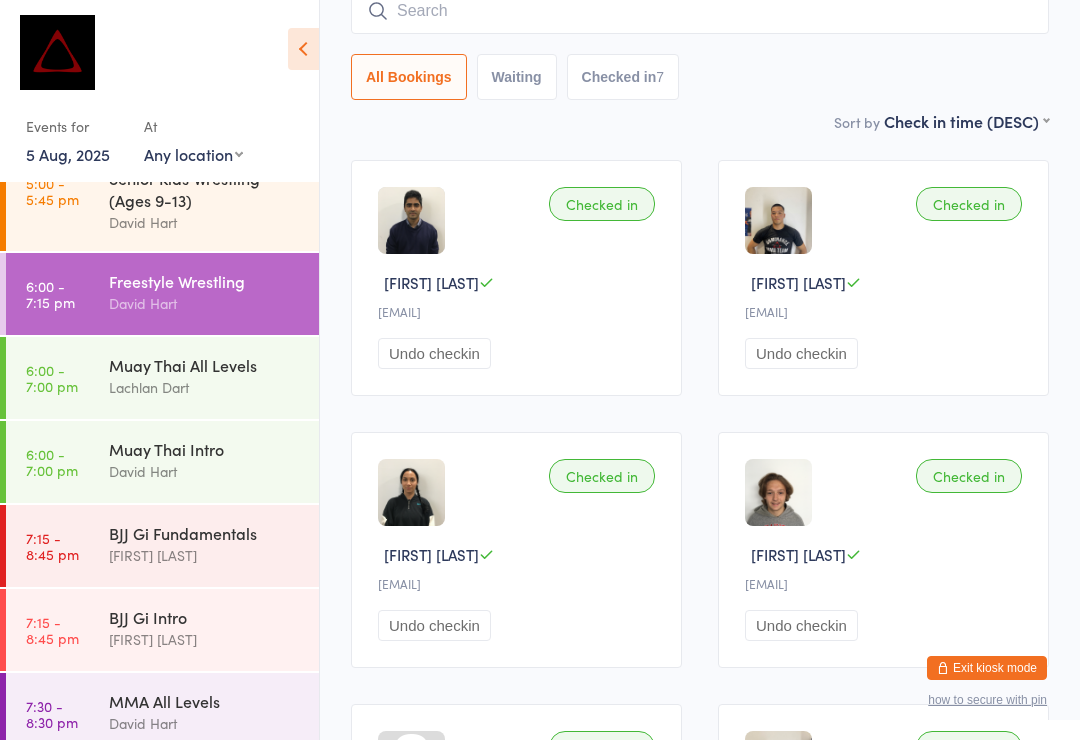 click at bounding box center (700, 11) 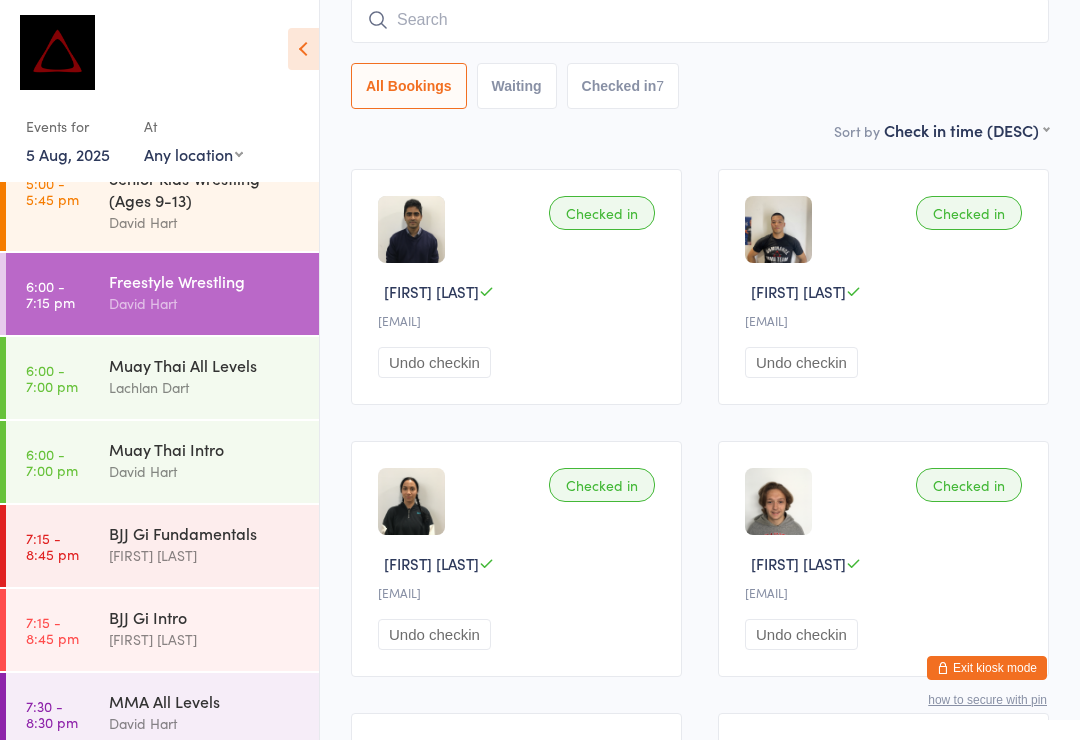 scroll, scrollTop: 181, scrollLeft: 0, axis: vertical 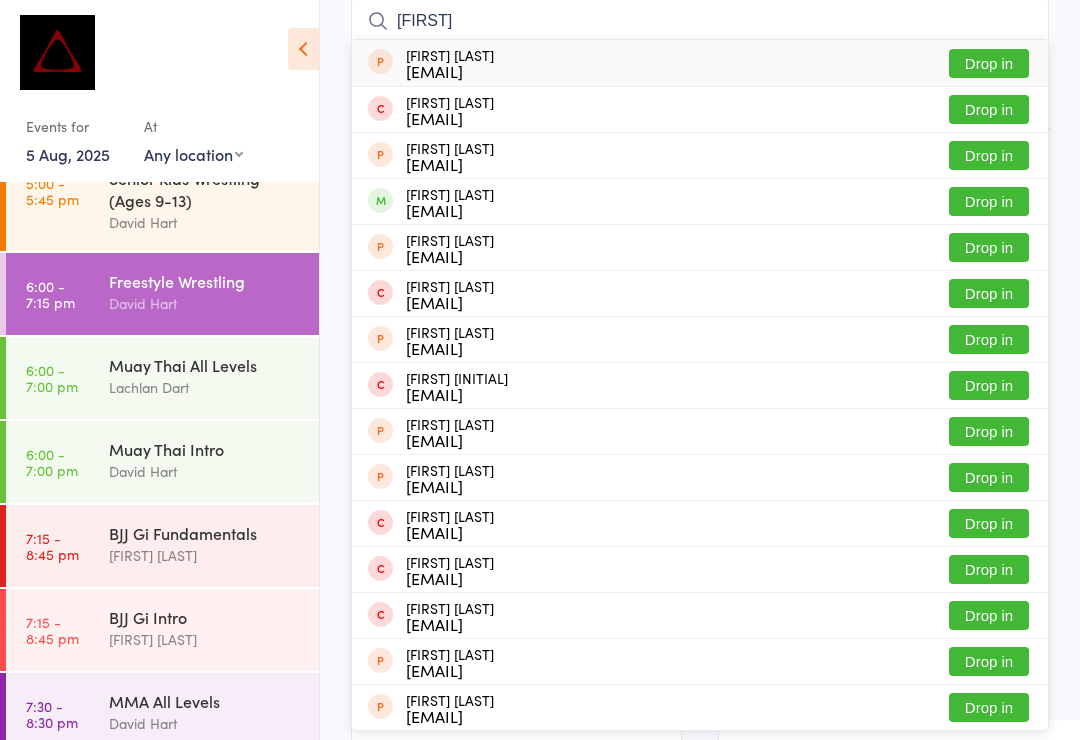 type on "[FIRST]" 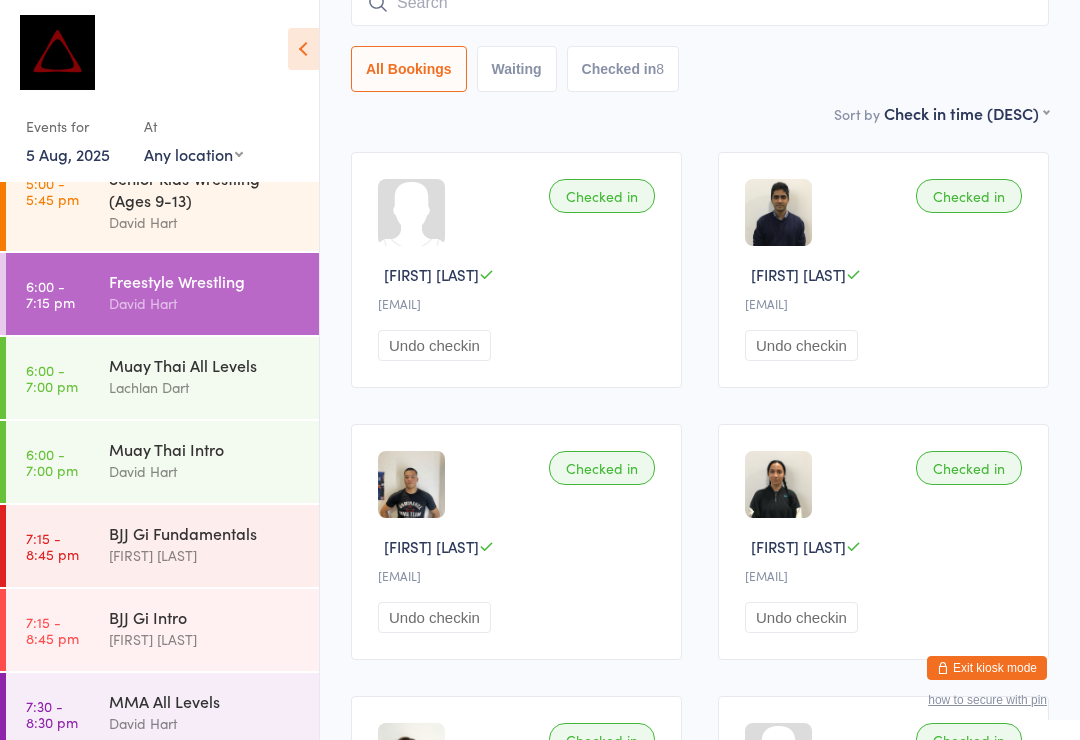 scroll, scrollTop: 348, scrollLeft: 0, axis: vertical 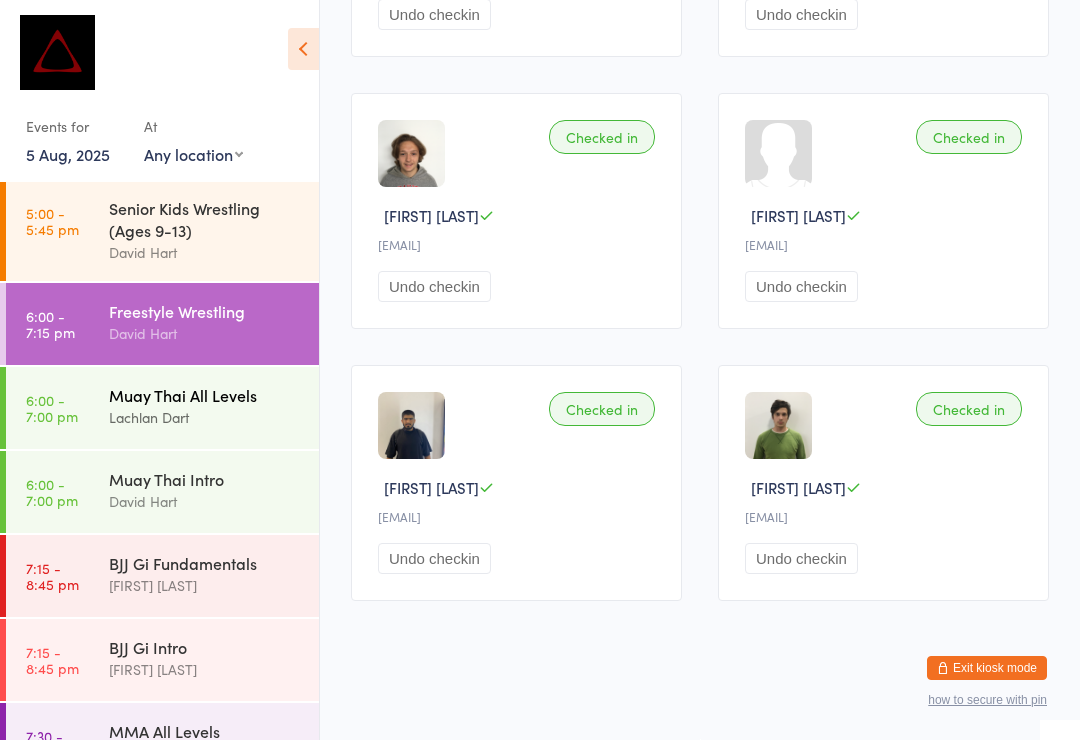 click on "Muay Thai All Levels" at bounding box center [205, 395] 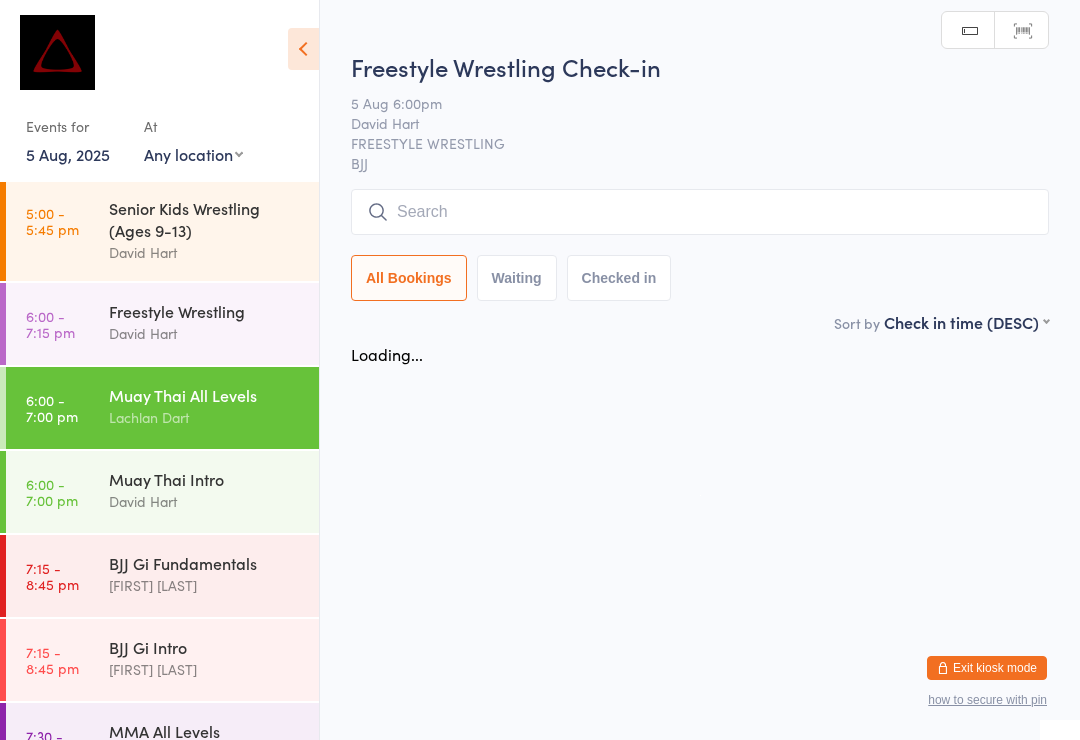 scroll, scrollTop: 0, scrollLeft: 0, axis: both 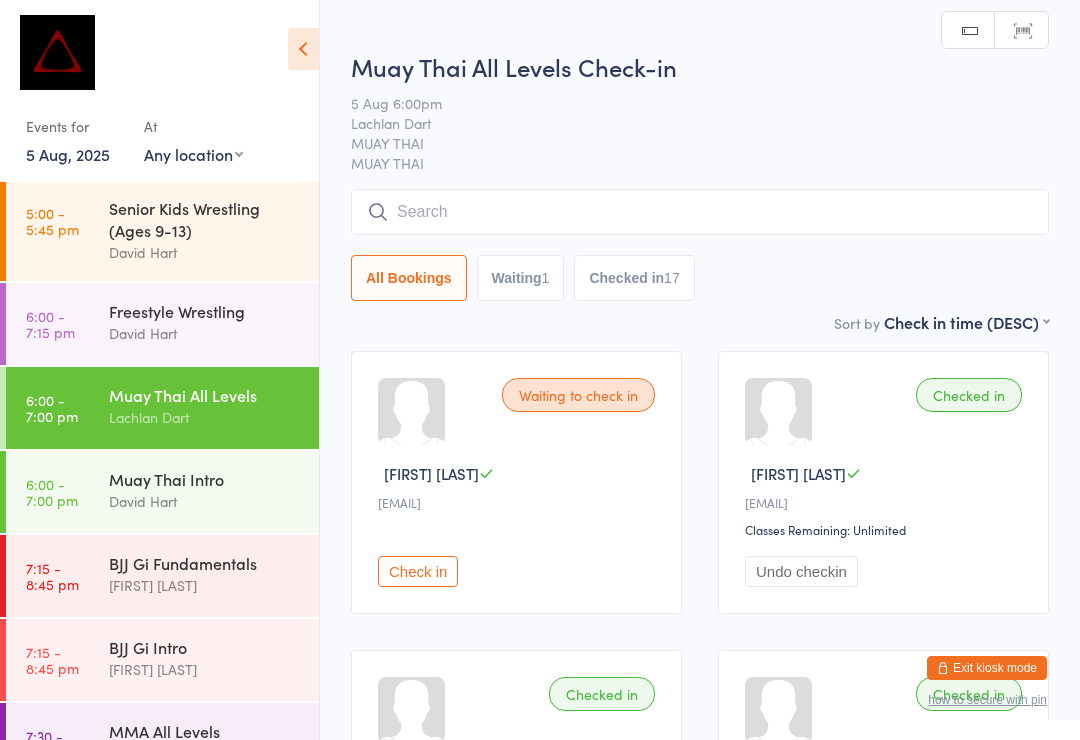 click at bounding box center (700, 212) 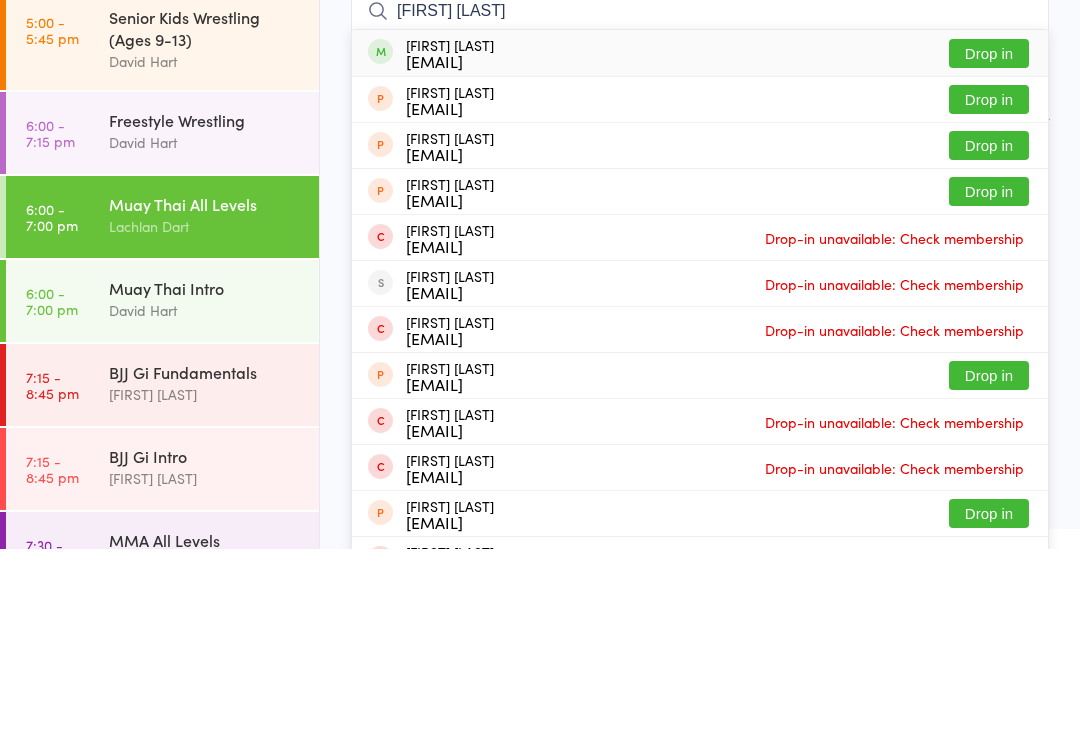 type on "[FIRST] [LAST]" 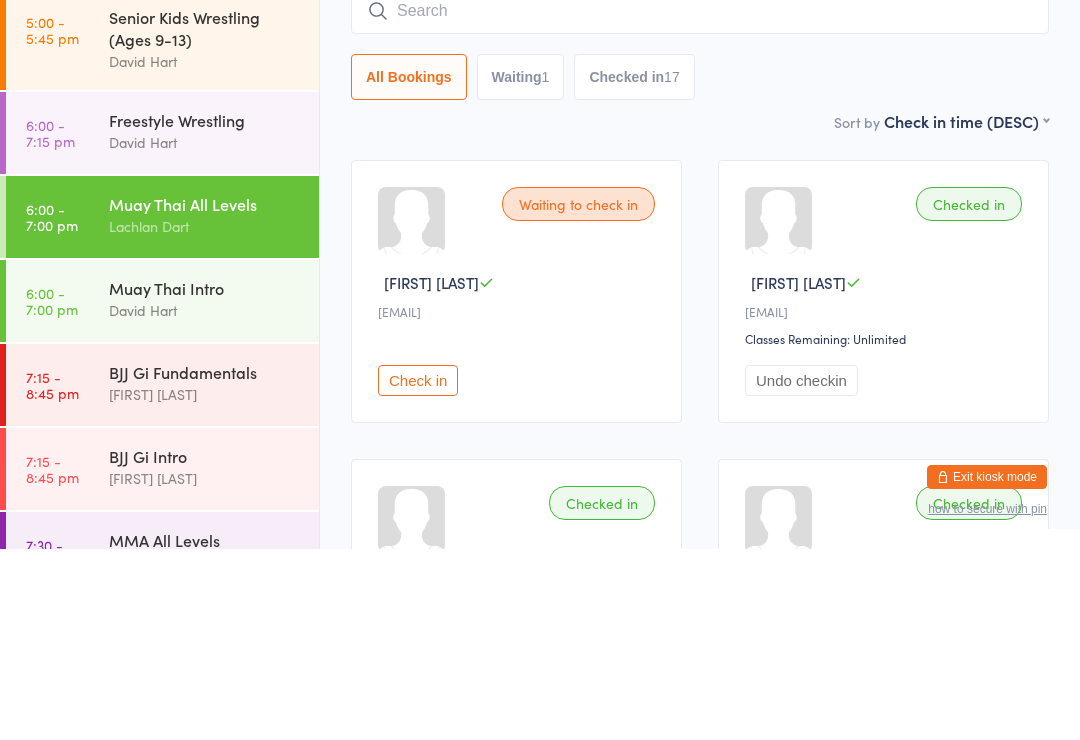 scroll, scrollTop: 191, scrollLeft: 0, axis: vertical 